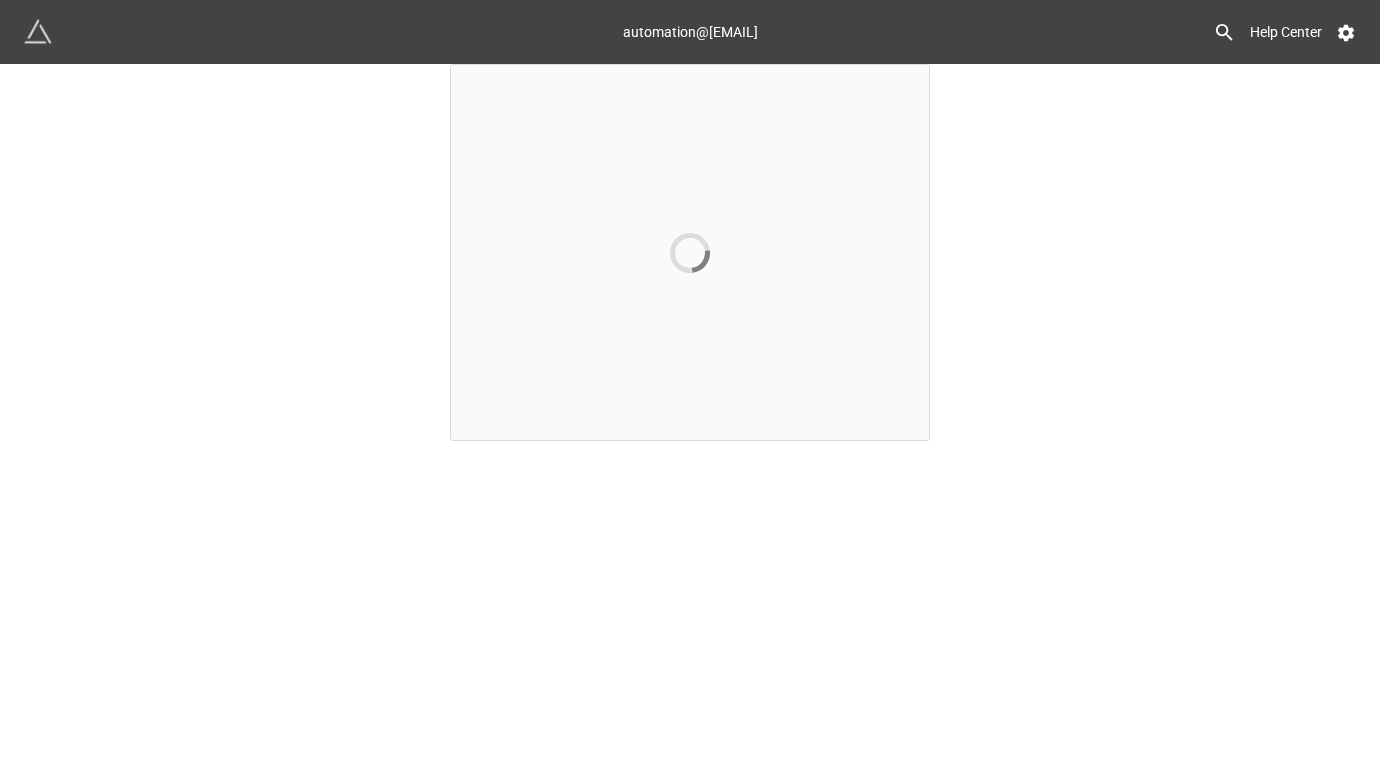 scroll, scrollTop: 0, scrollLeft: 0, axis: both 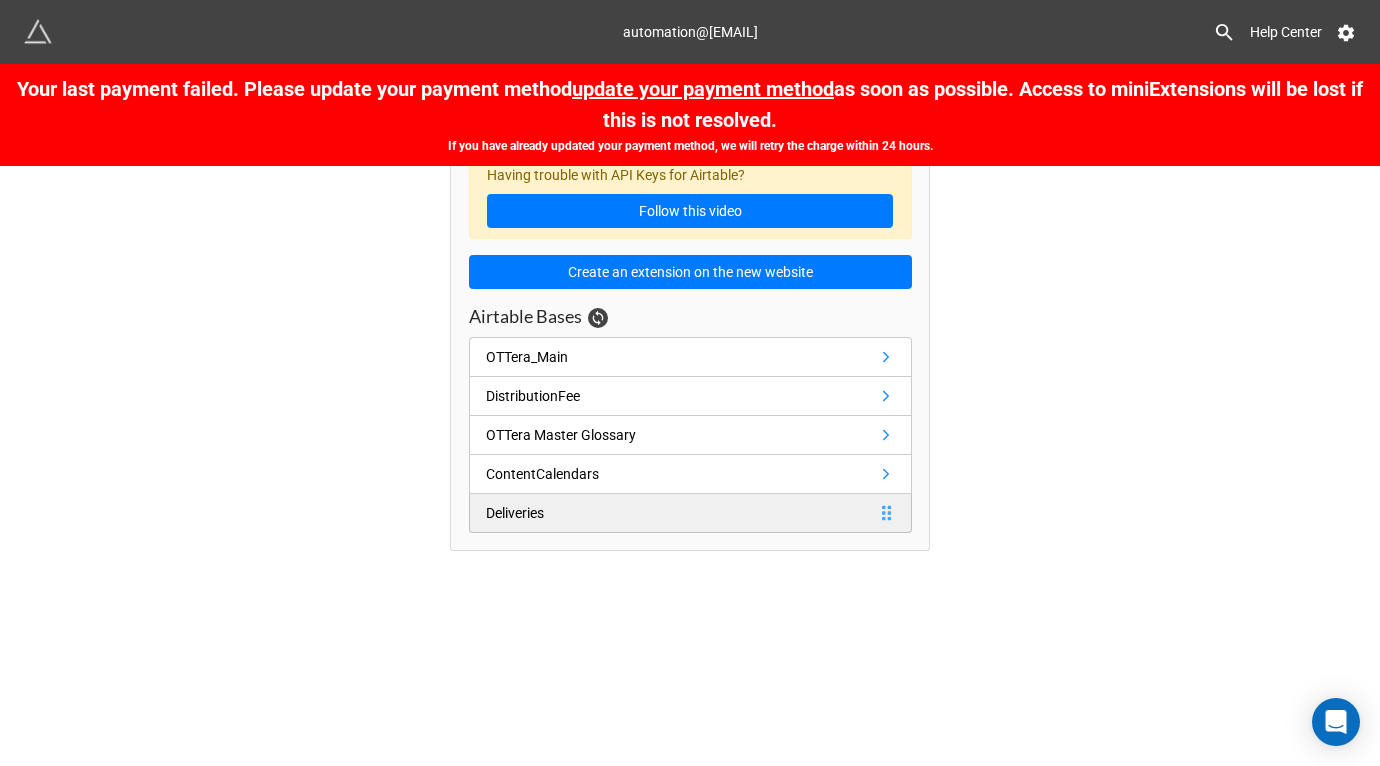 click on "Deliveries" at bounding box center (690, 513) 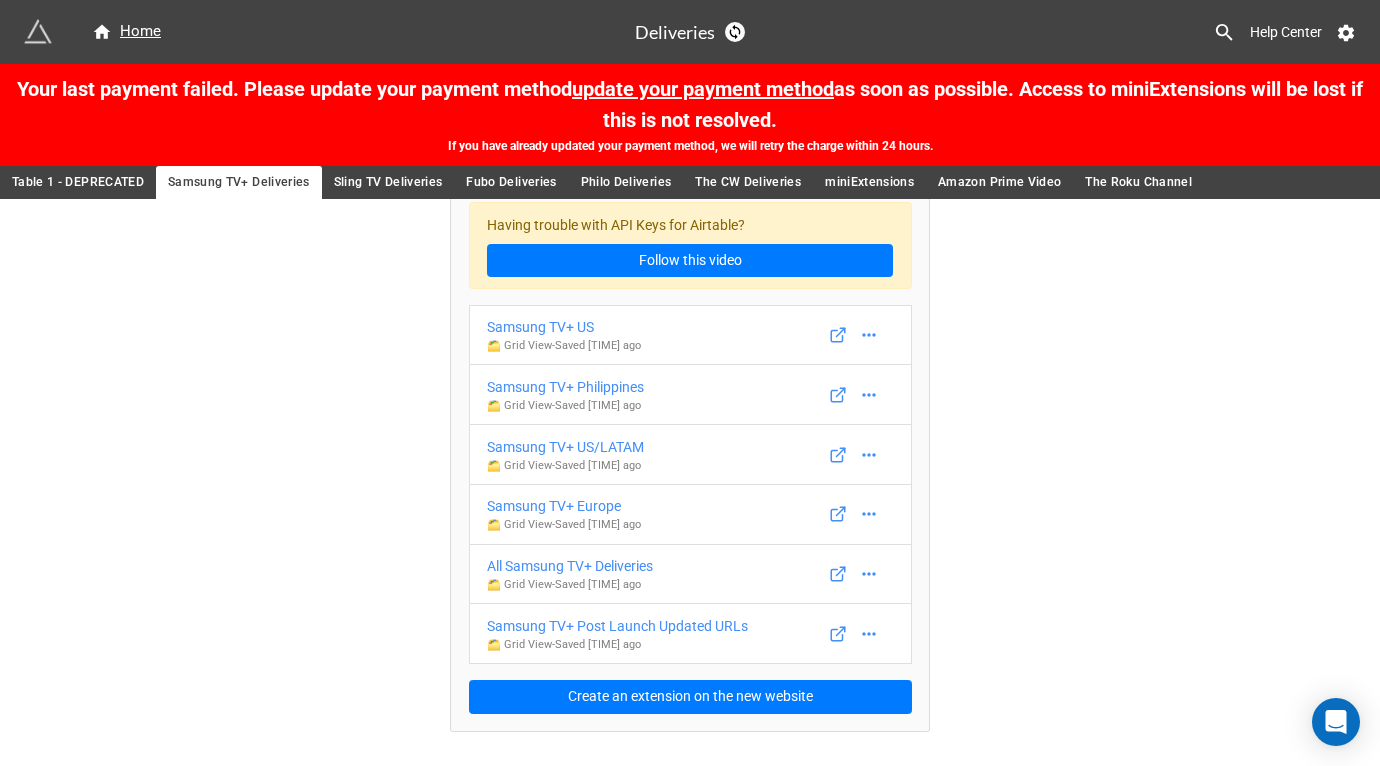 click on "Having trouble with API Keys for Airtable? Follow this video Samsung TV+ US 🗂️ Grid View  -  Saved 2 years ago Samsung TV+ Philippines 🗂️ Grid View  -  Saved 4 months ago Samsung TV+ US/LATAM 🗂️ Grid View  -  Saved 2 years ago Samsung TV+ Europe 🗂️ Grid View  -  Saved 2 years ago All Samsung TV+ Deliveries 🗂️ Grid View  -  Saved a year ago Samsung TV+ Post Launch Updated URLs 🗂️ Grid View  -  Saved 2 years ago Create an extension on the new website" at bounding box center [690, 450] 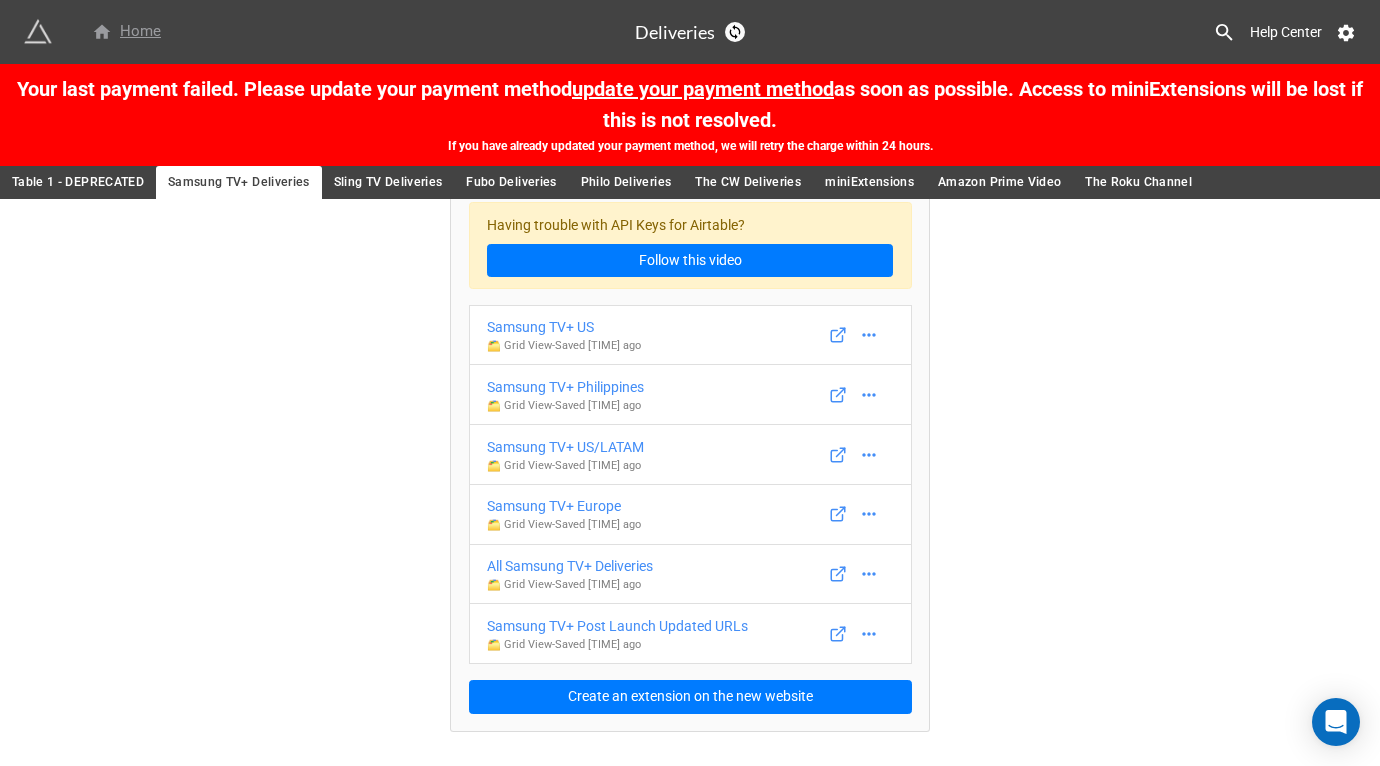 click on "Home" at bounding box center (126, 32) 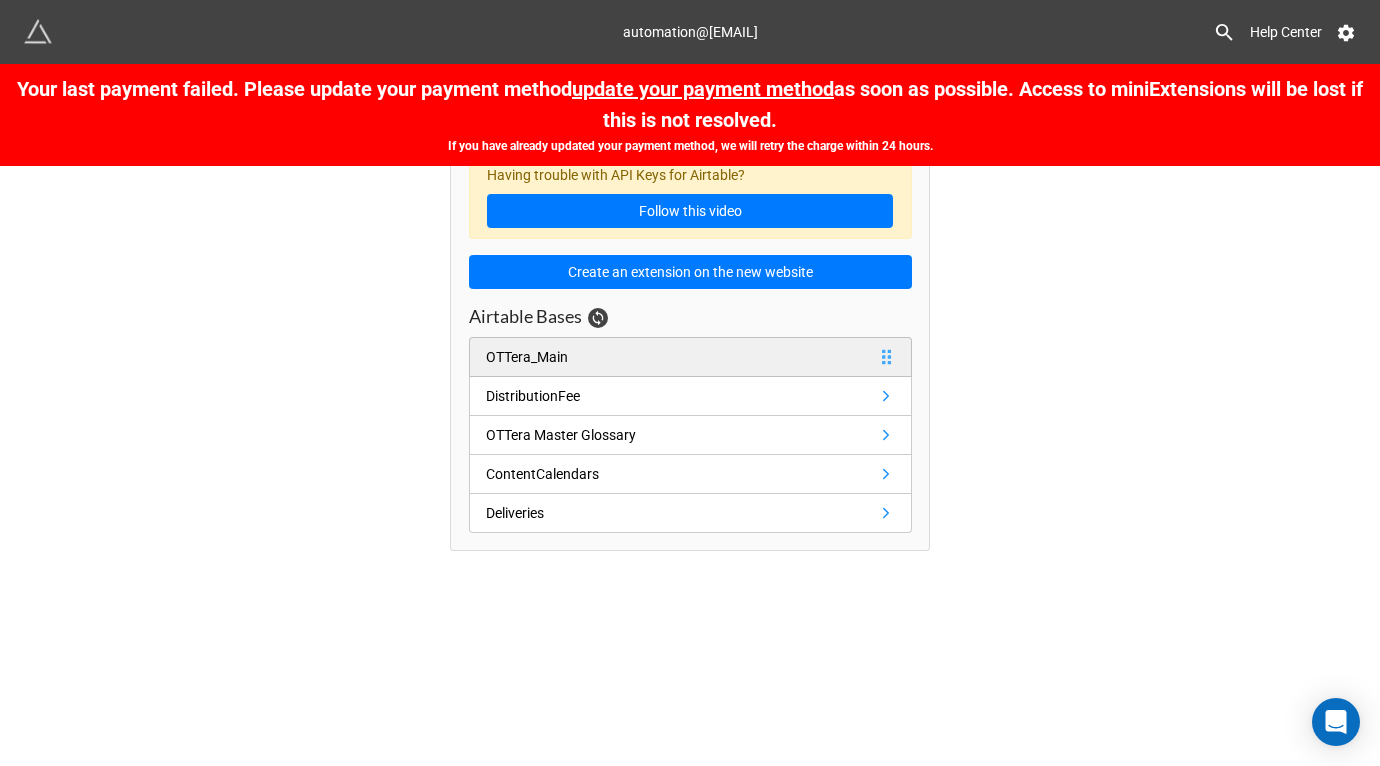 click on "OTTera_Main" at bounding box center (527, 357) 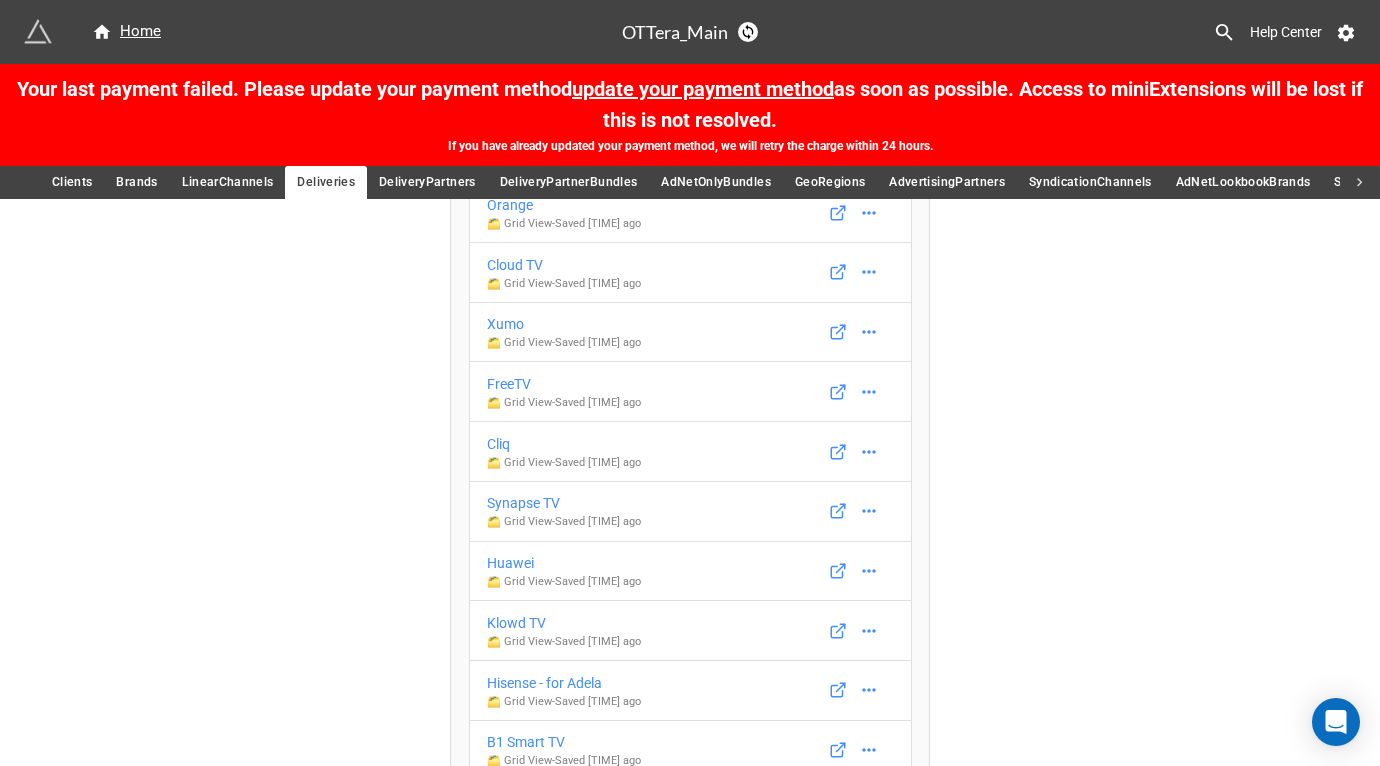 scroll, scrollTop: 11484, scrollLeft: 0, axis: vertical 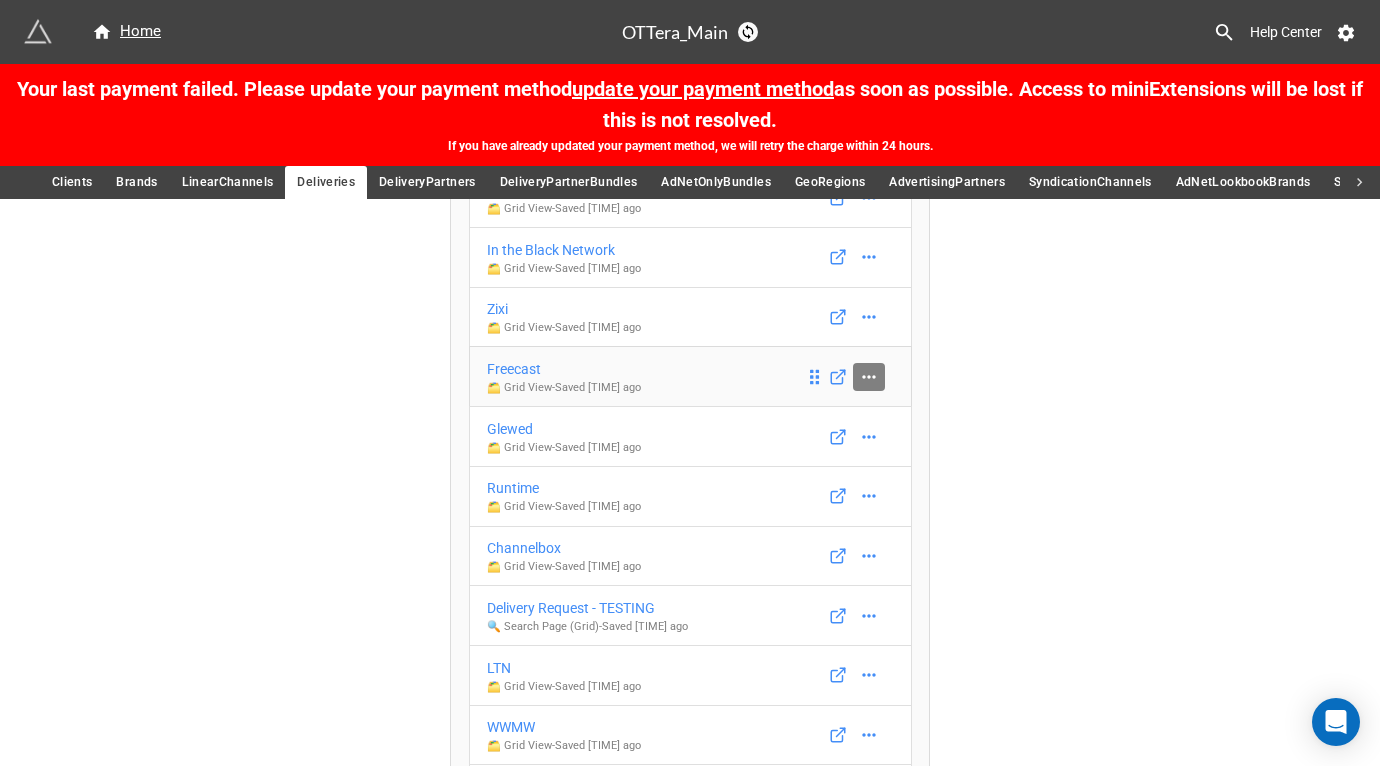 click at bounding box center (869, 377) 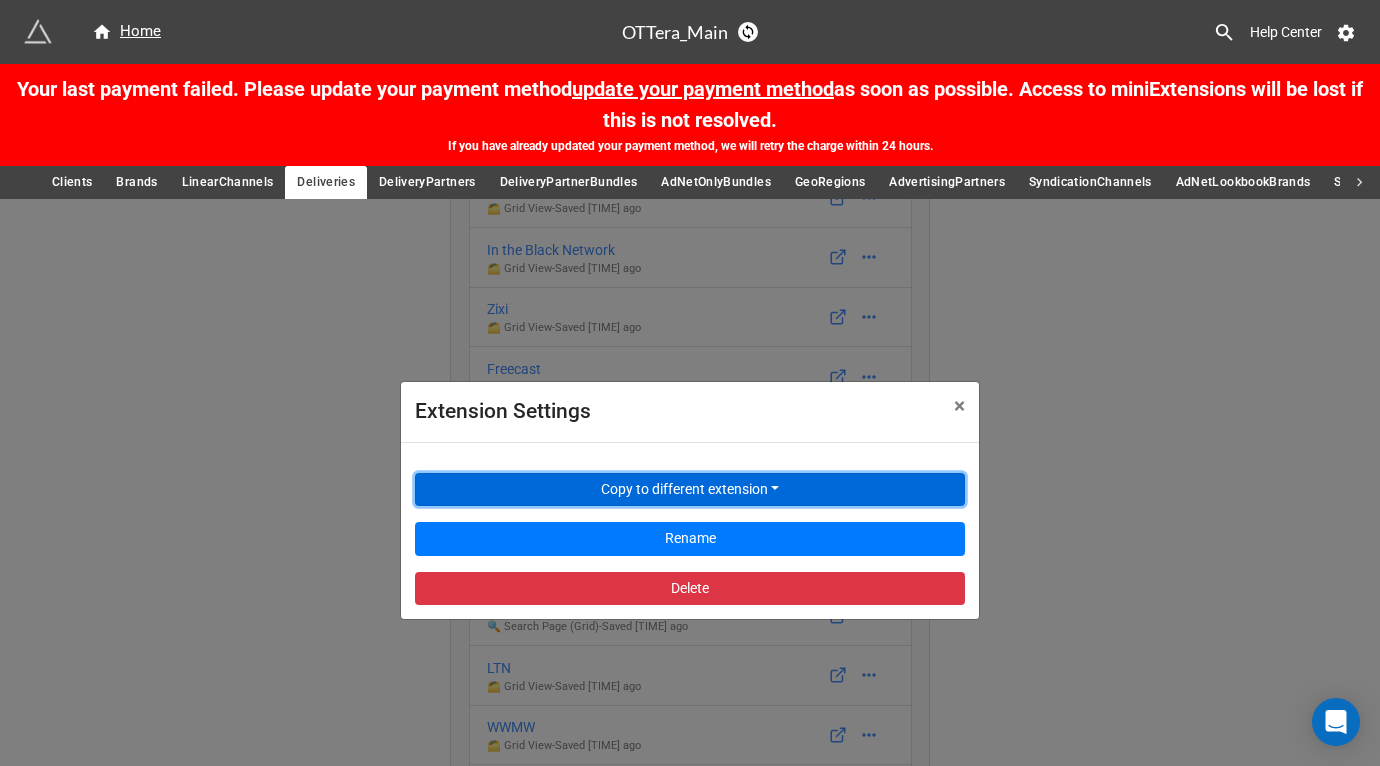 click on "Copy to different extension" at bounding box center [690, 490] 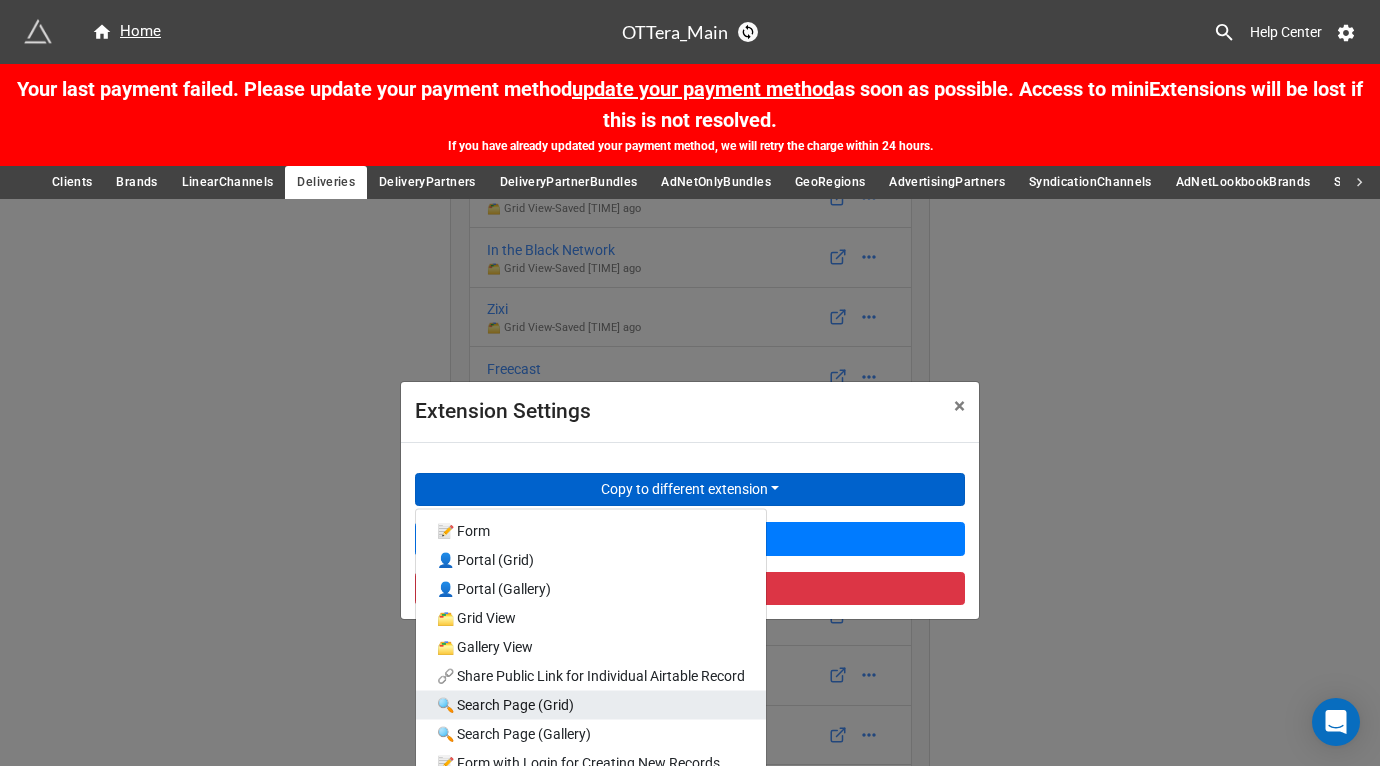 click on "🔍 Search Page (Grid)" at bounding box center (591, 704) 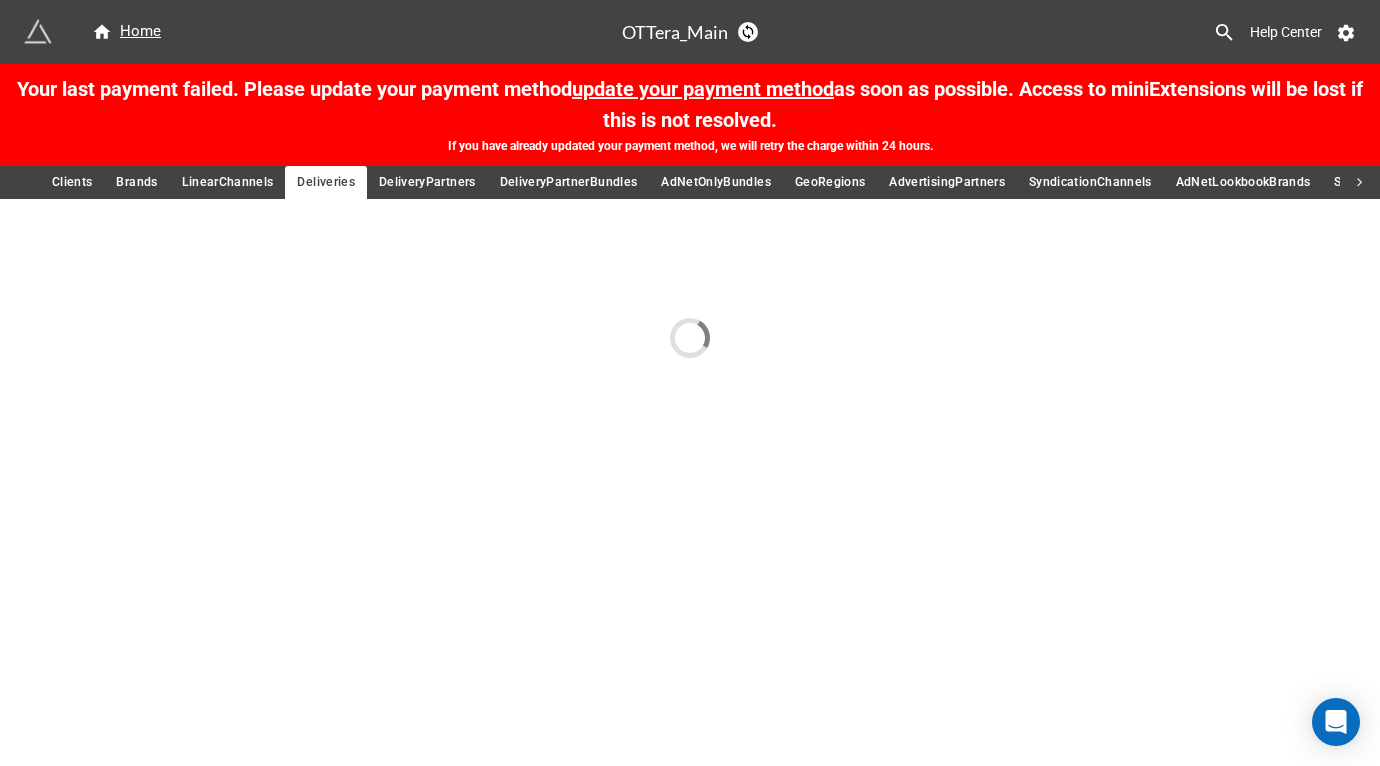 scroll, scrollTop: 0, scrollLeft: 0, axis: both 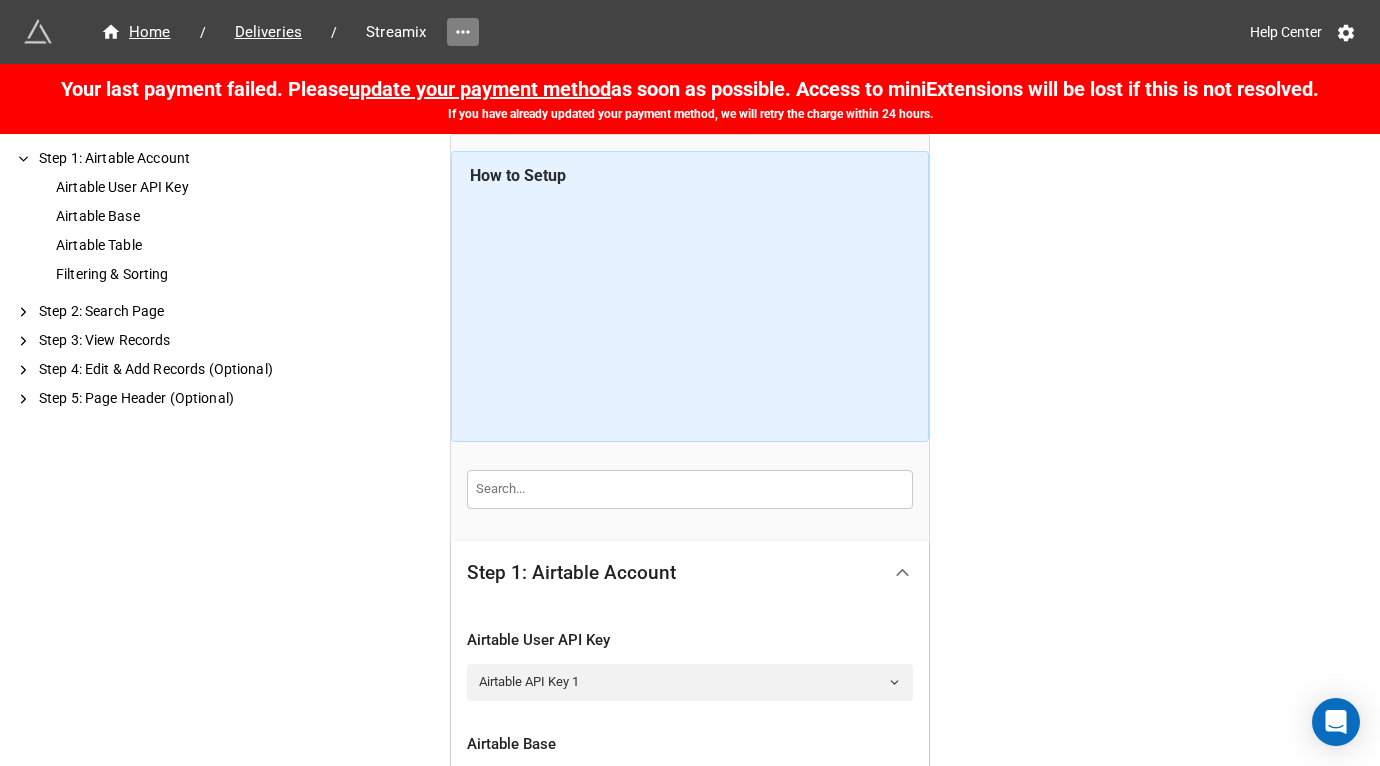 click 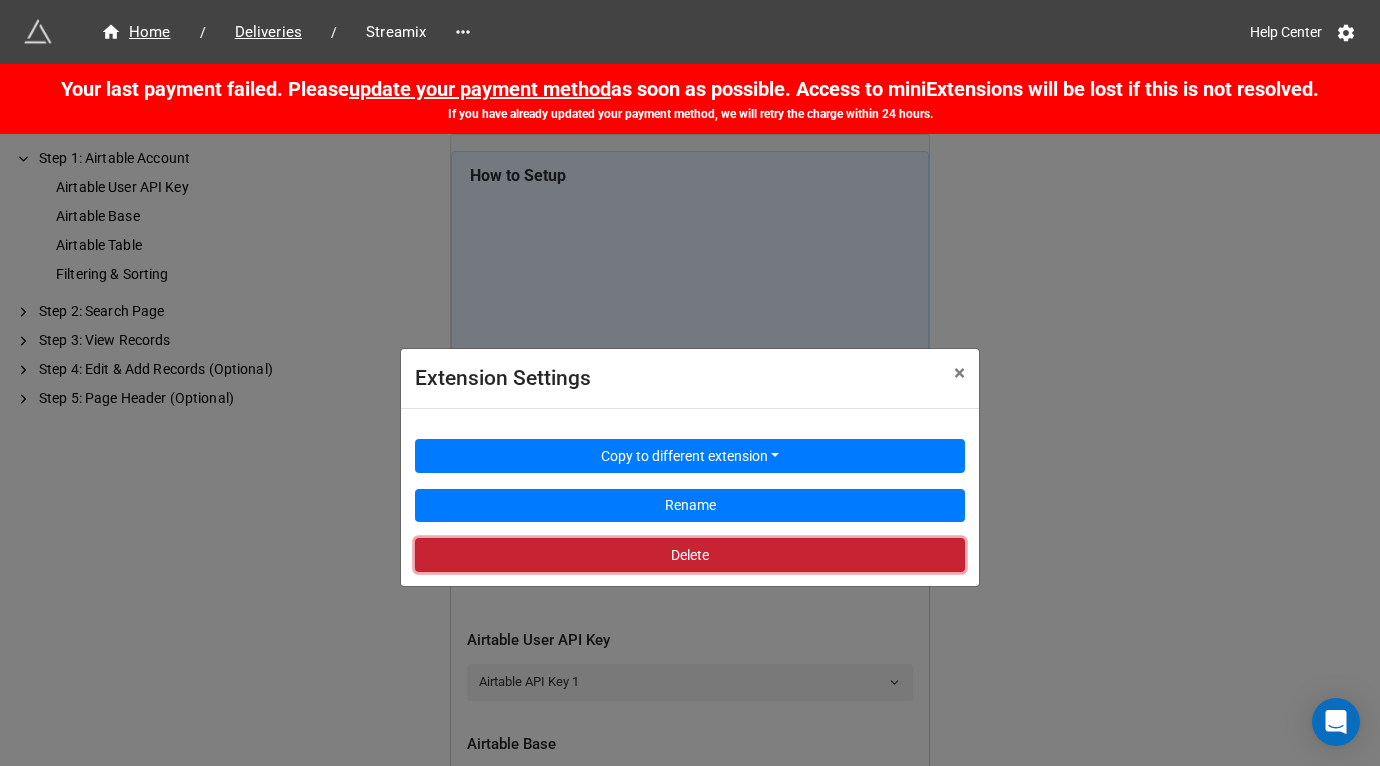 click on "Delete" at bounding box center (690, 555) 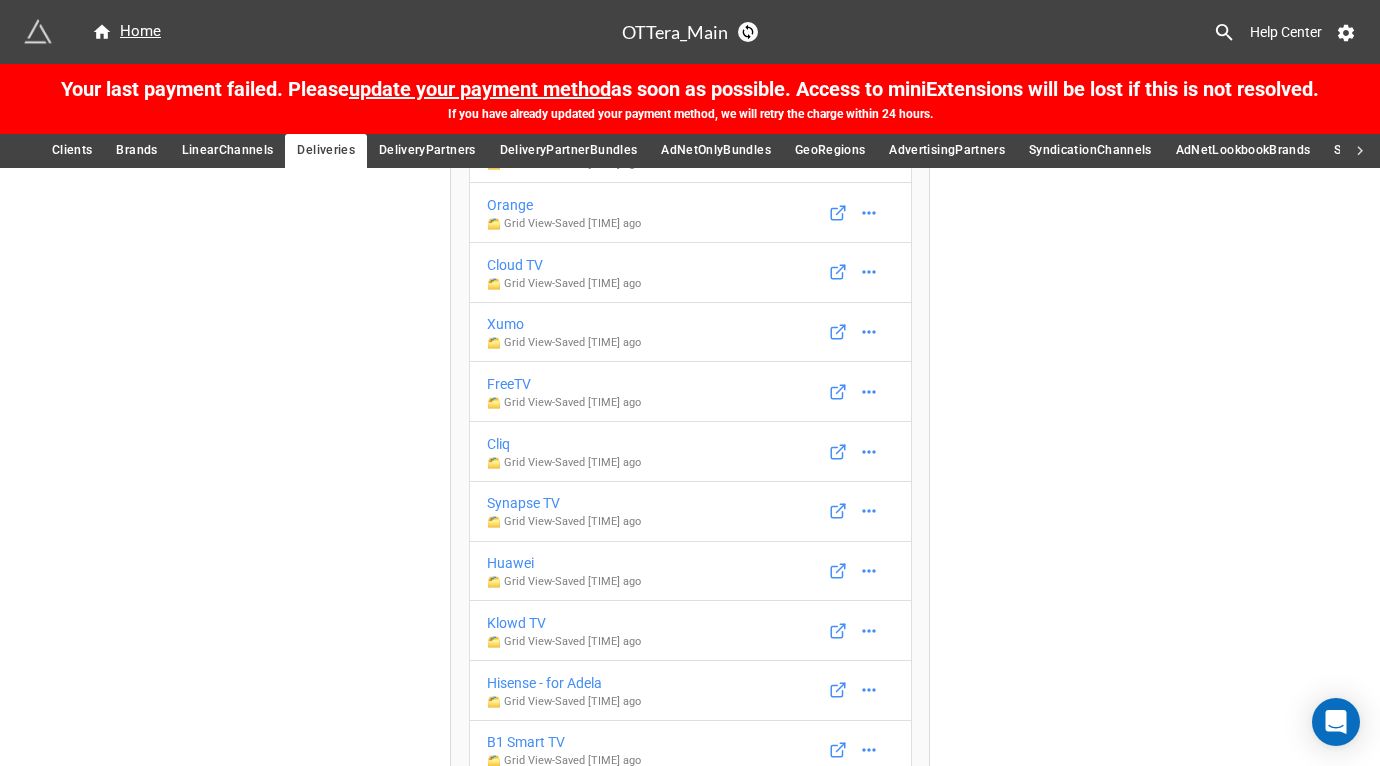 scroll, scrollTop: 11484, scrollLeft: 0, axis: vertical 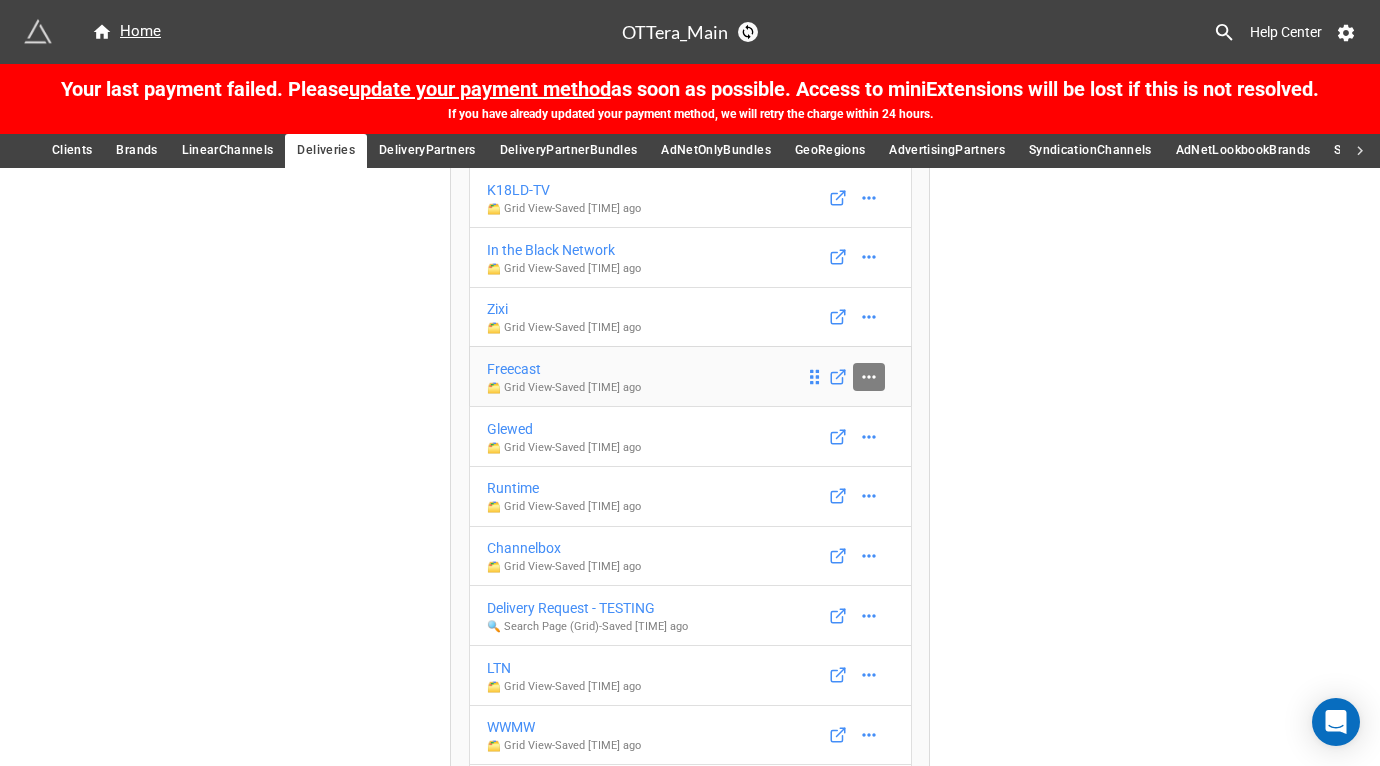 click 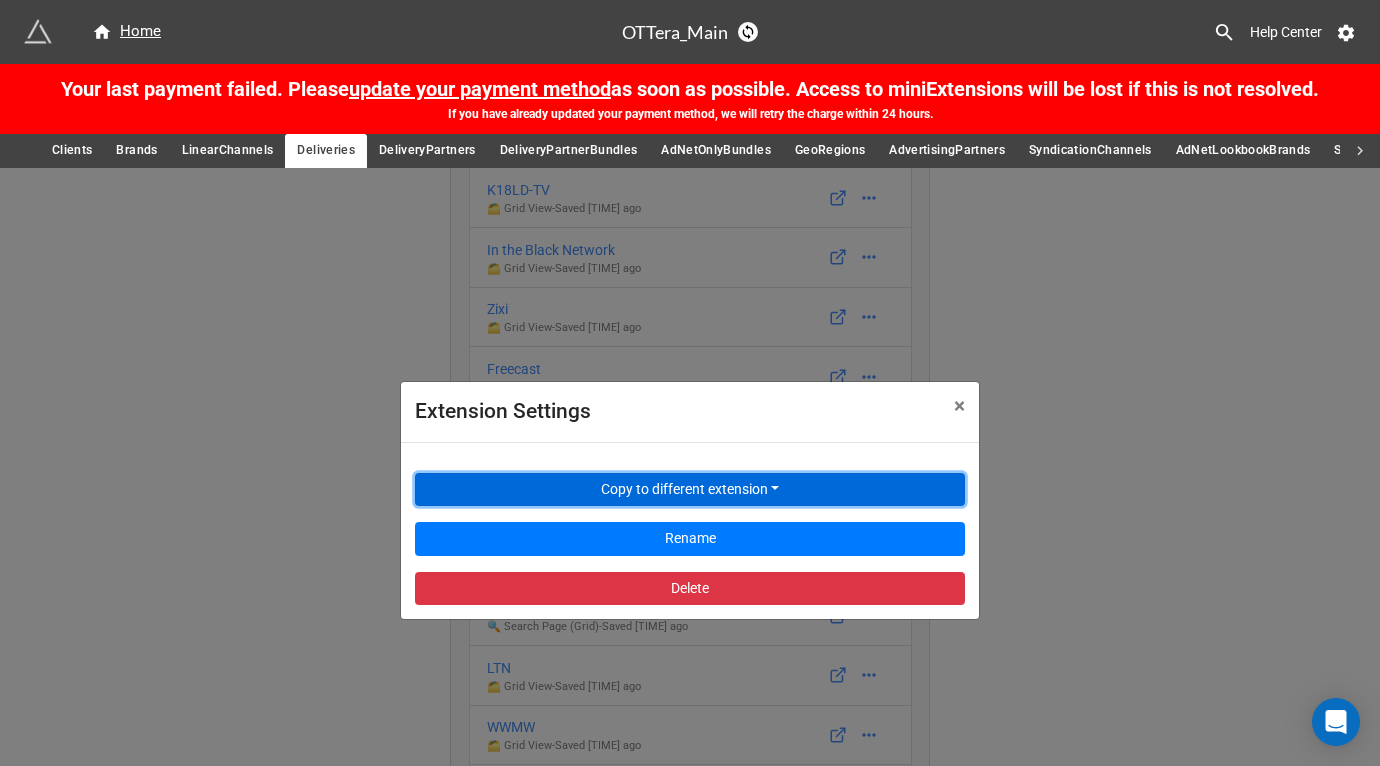 click on "Copy to different extension" at bounding box center [690, 490] 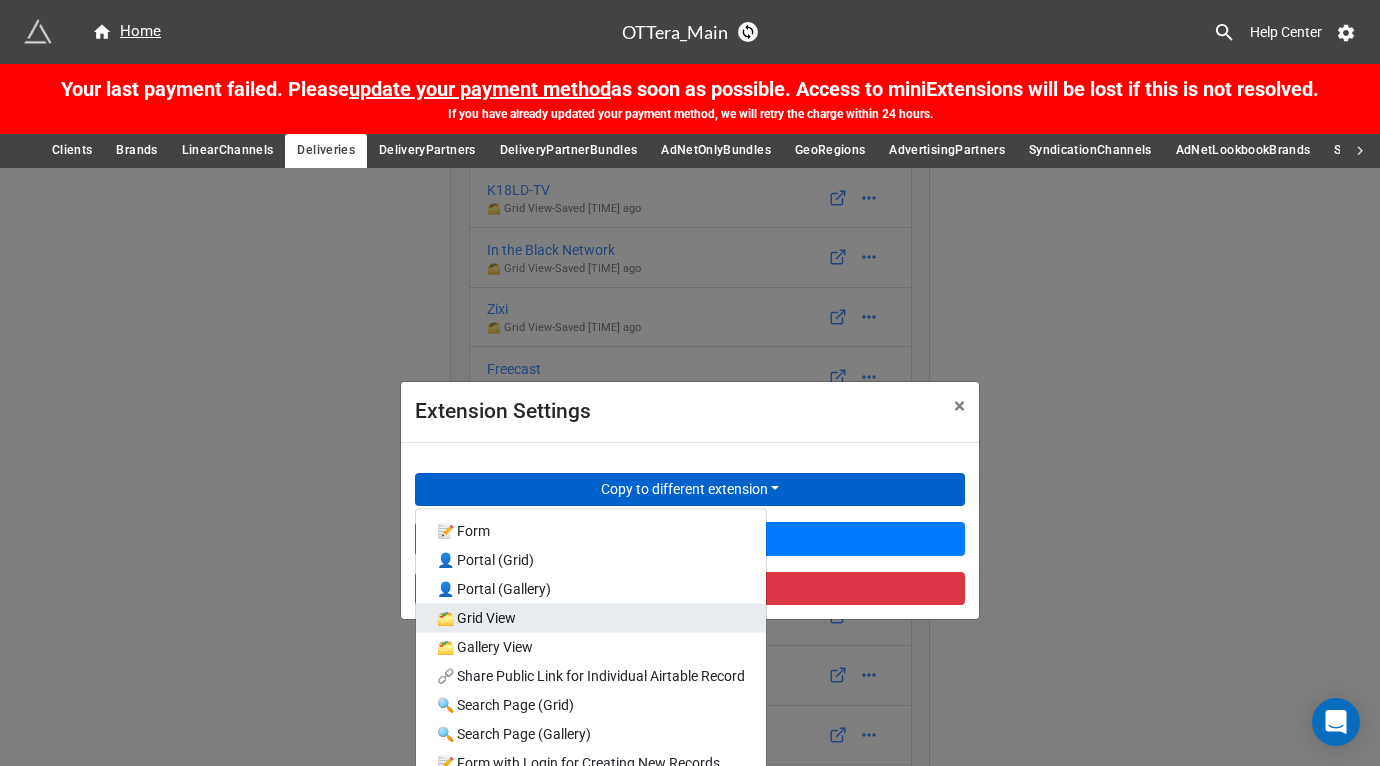 click on "🗂️ Grid View" at bounding box center [591, 617] 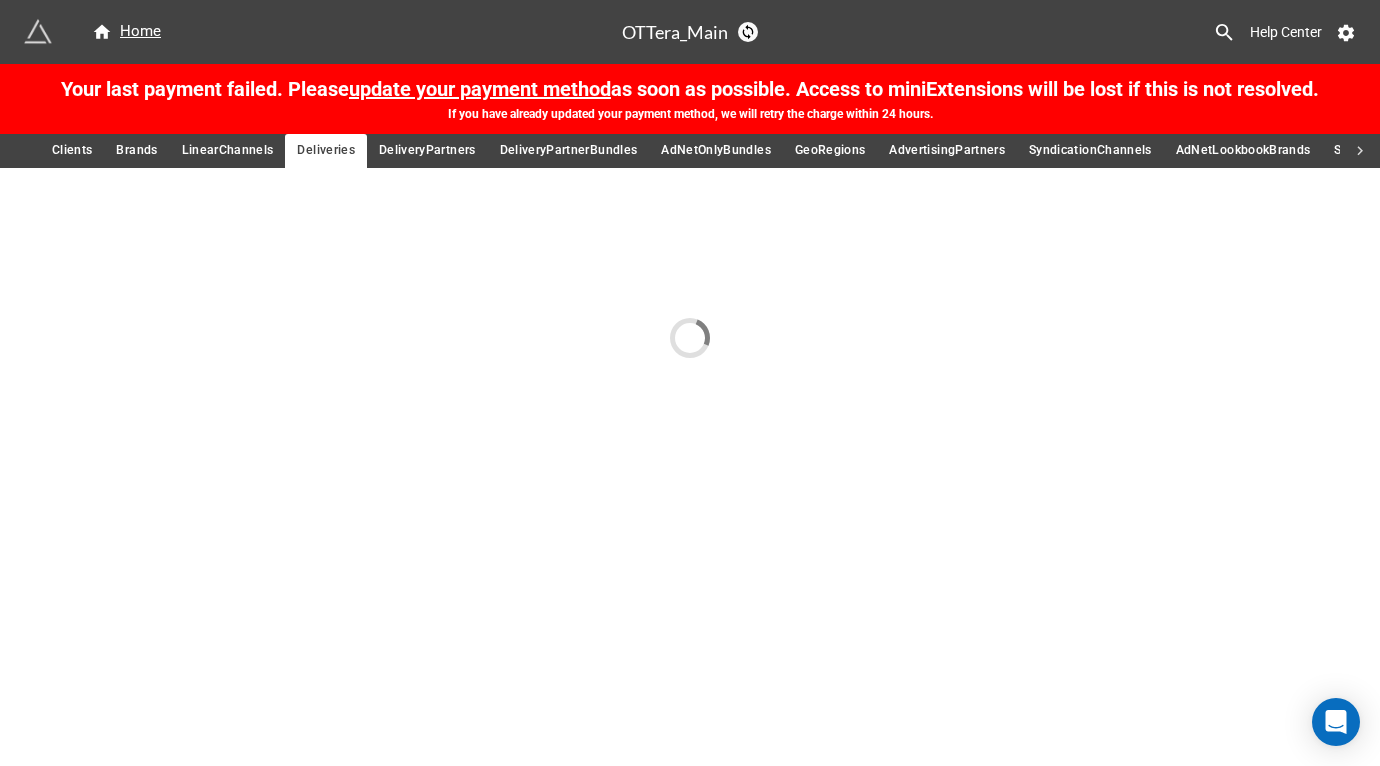 scroll, scrollTop: 0, scrollLeft: 0, axis: both 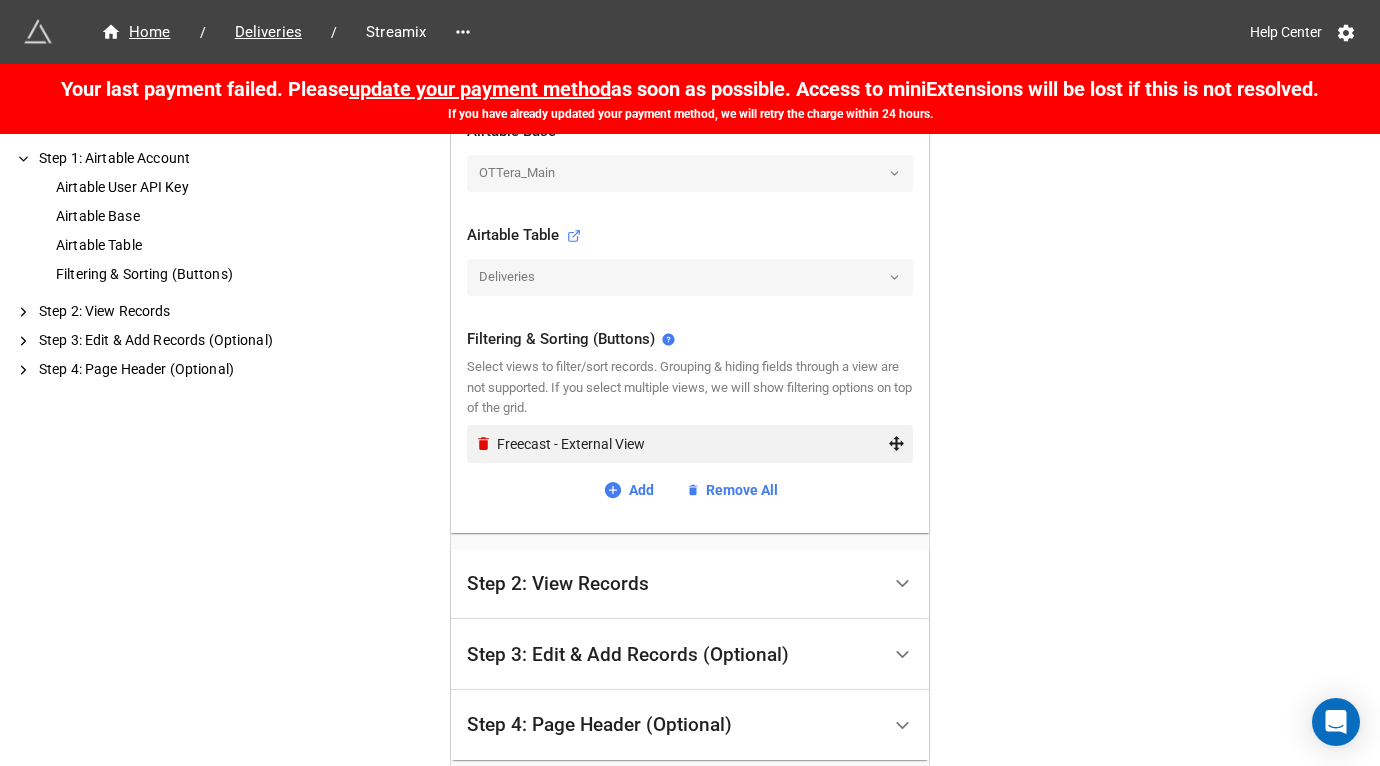 click on "Freecast - External View" at bounding box center (690, 444) 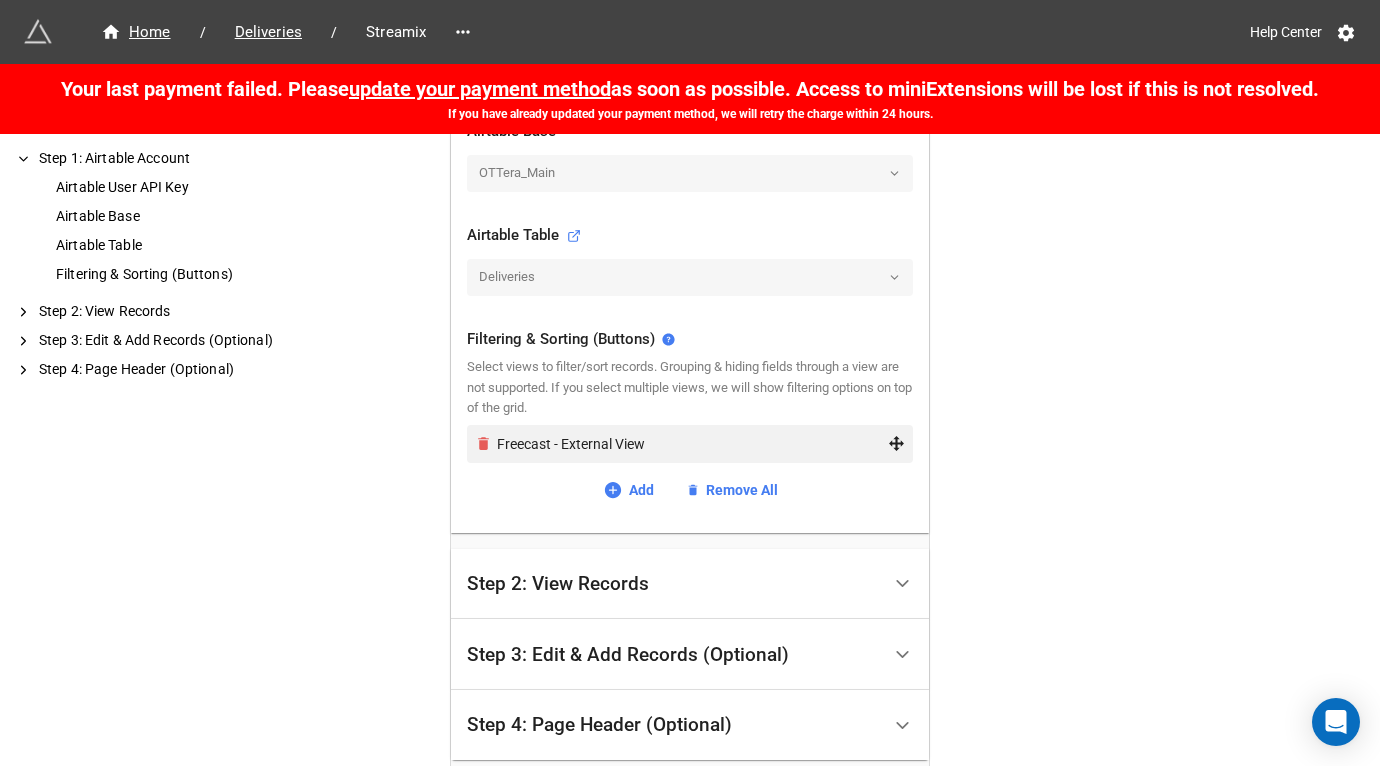 click 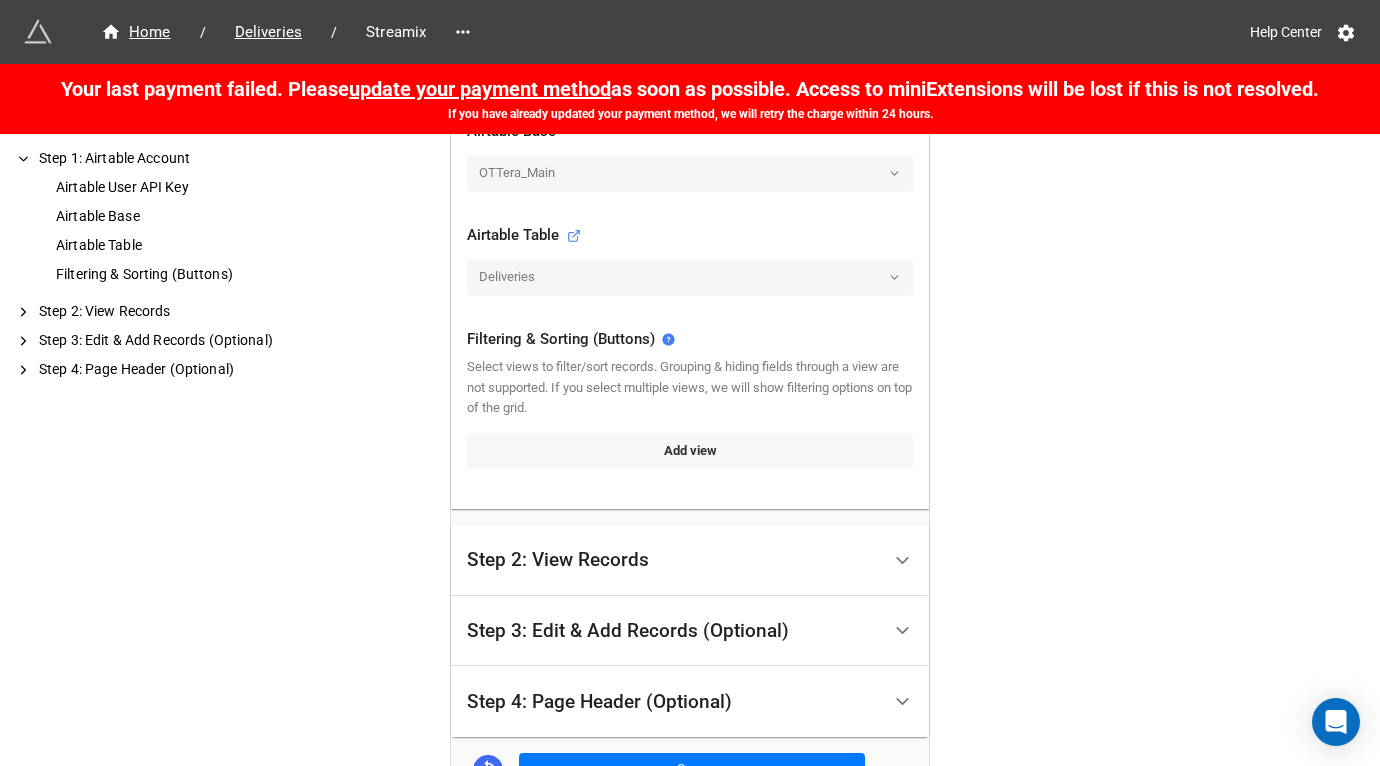 click on "Add view" at bounding box center (690, 451) 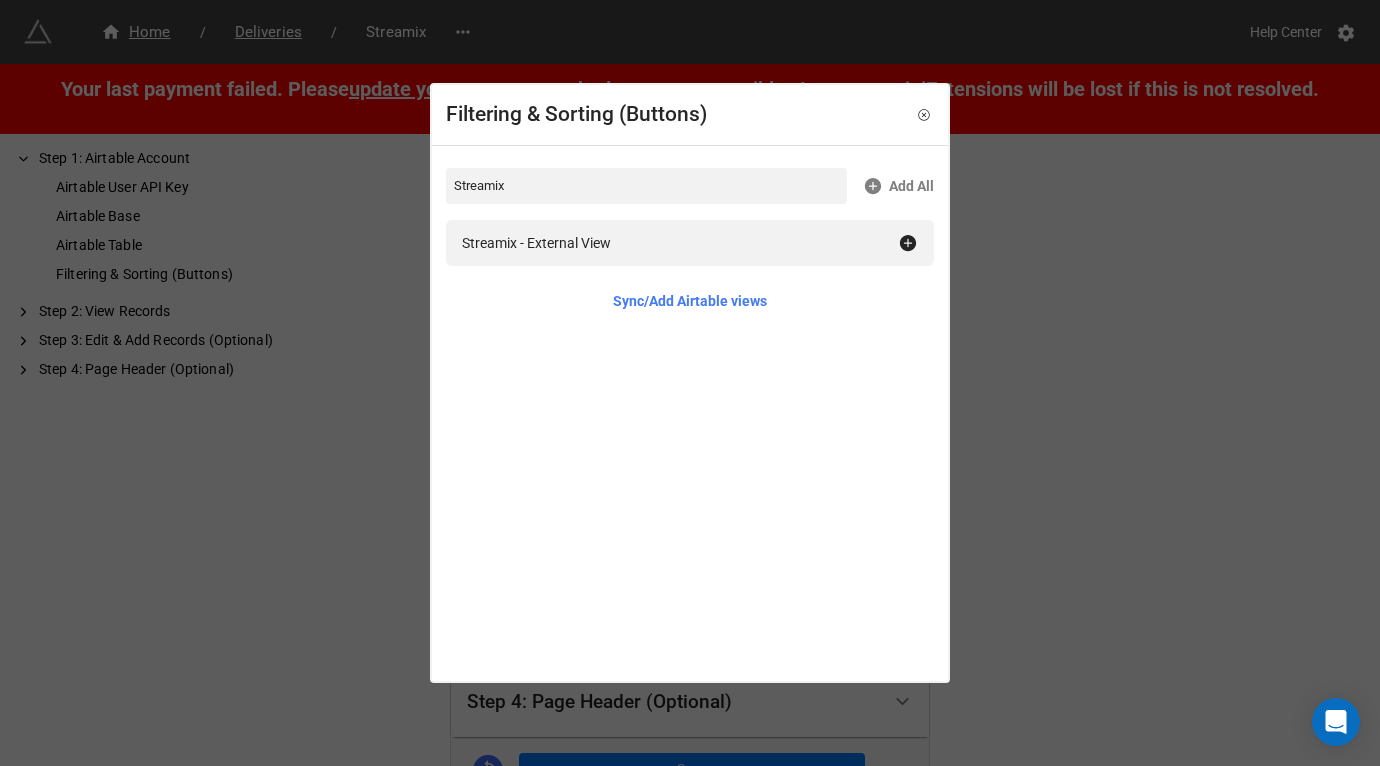 type on "Streamix" 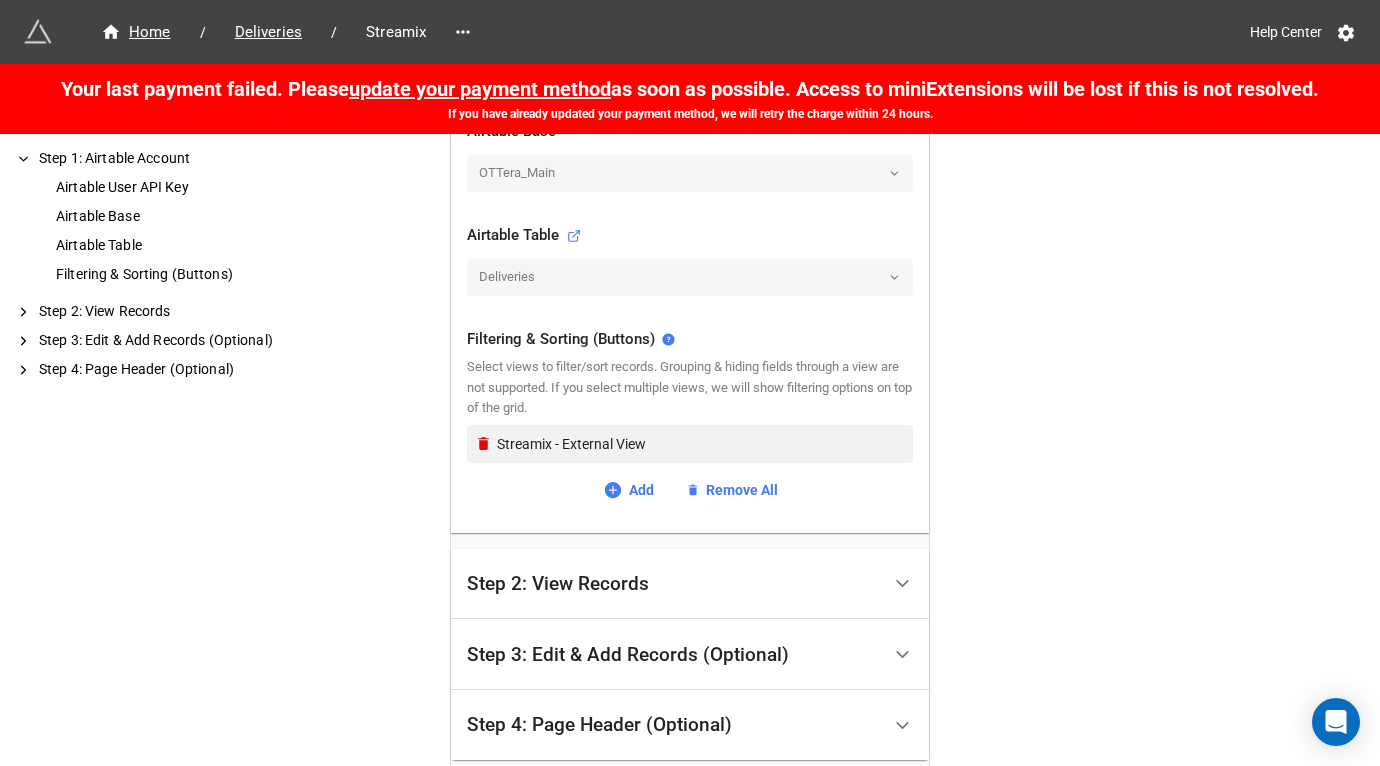 scroll, scrollTop: 772, scrollLeft: 0, axis: vertical 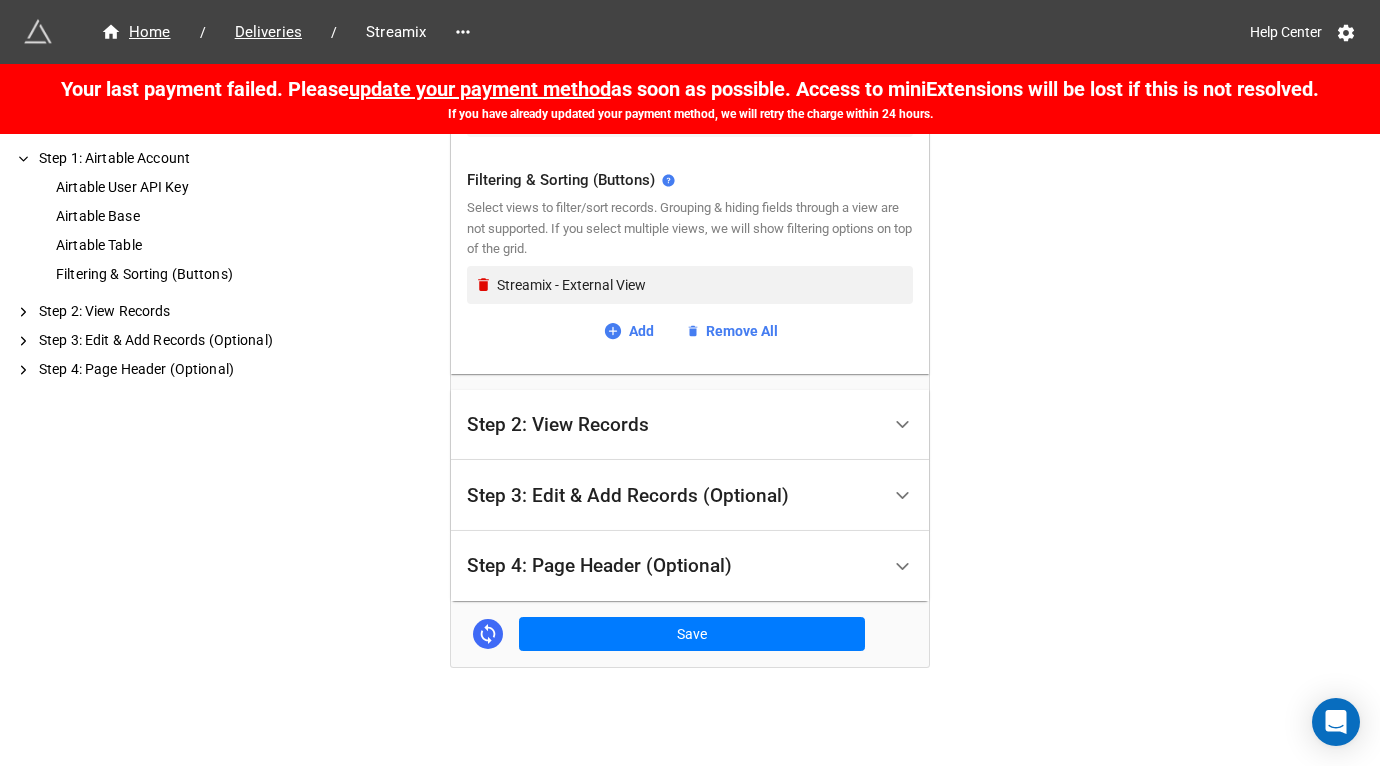 click on "Step 2: View Records" at bounding box center [673, 425] 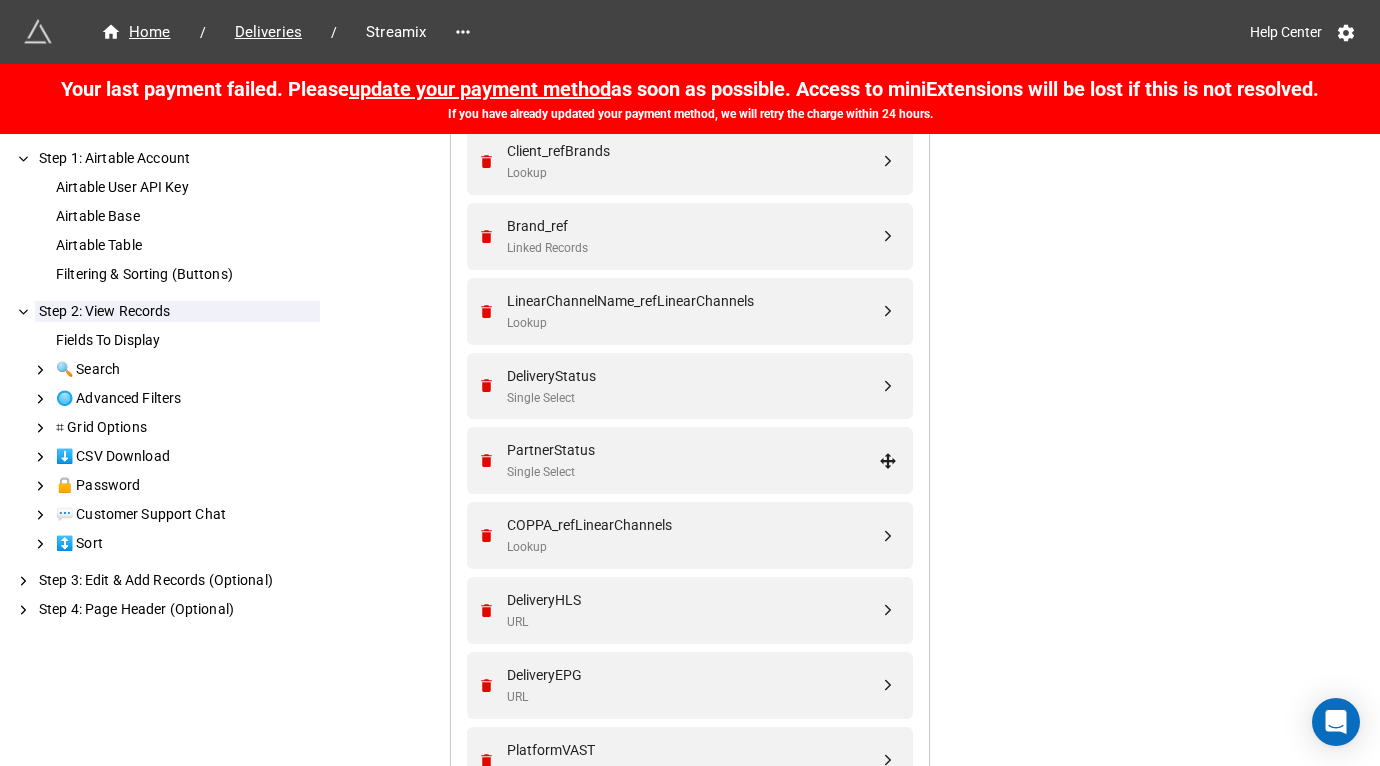 scroll, scrollTop: 675, scrollLeft: 0, axis: vertical 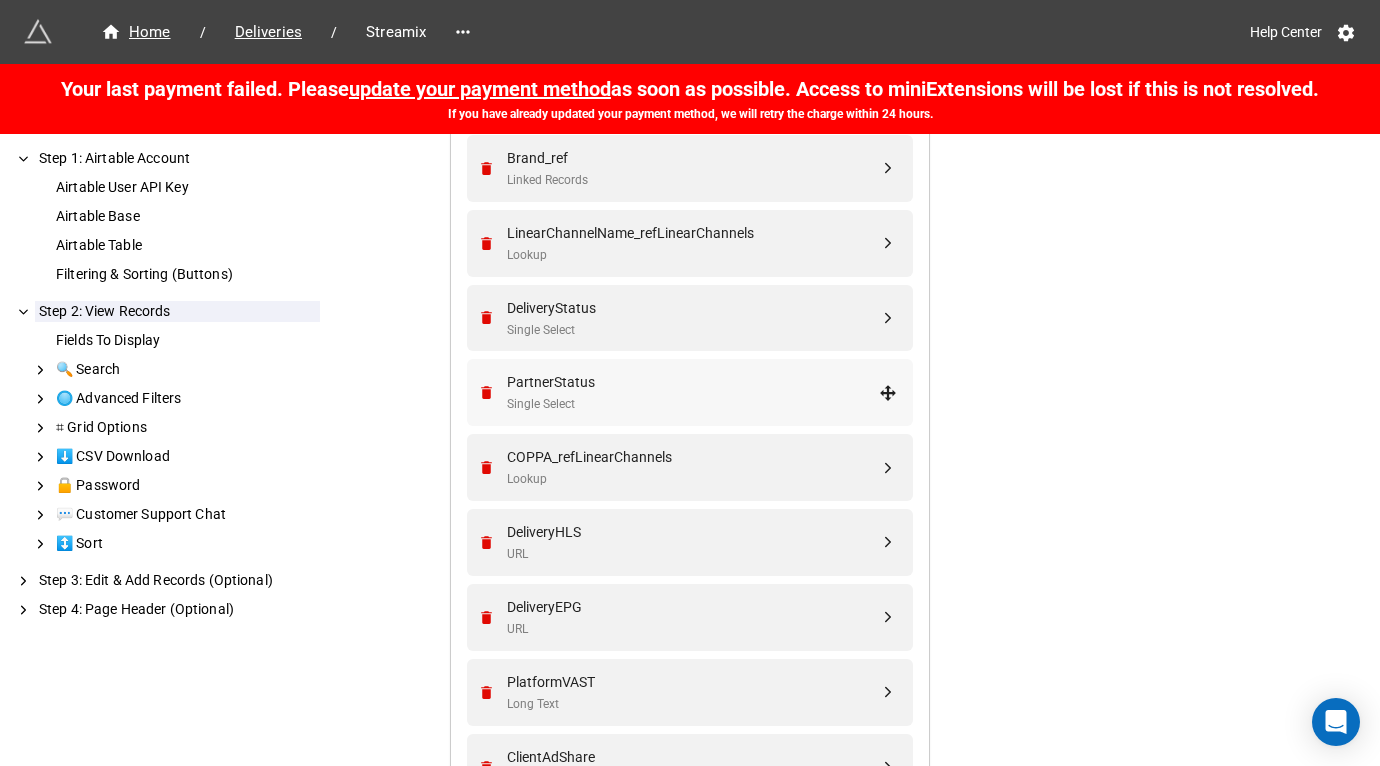 click on "Single Select" at bounding box center (693, 404) 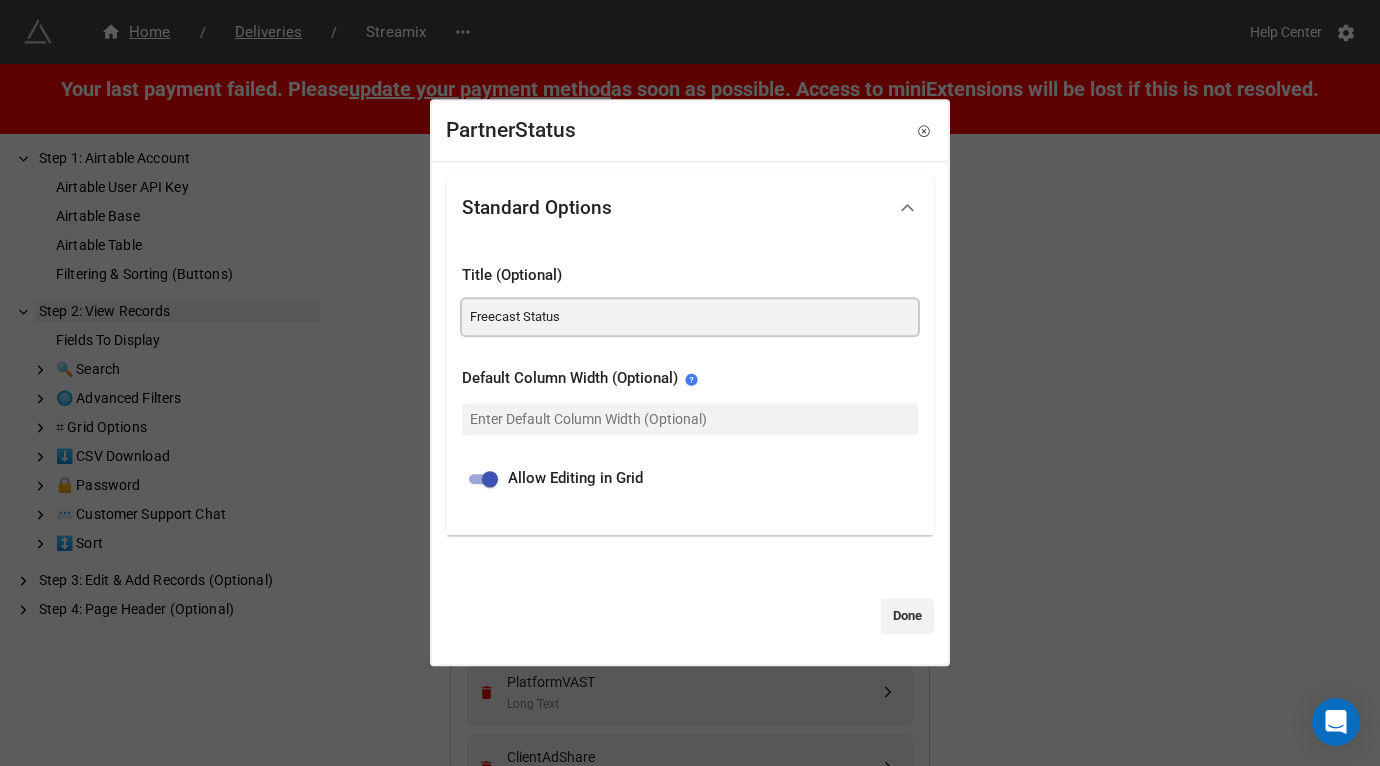 click on "Freecast Status" at bounding box center [690, 317] 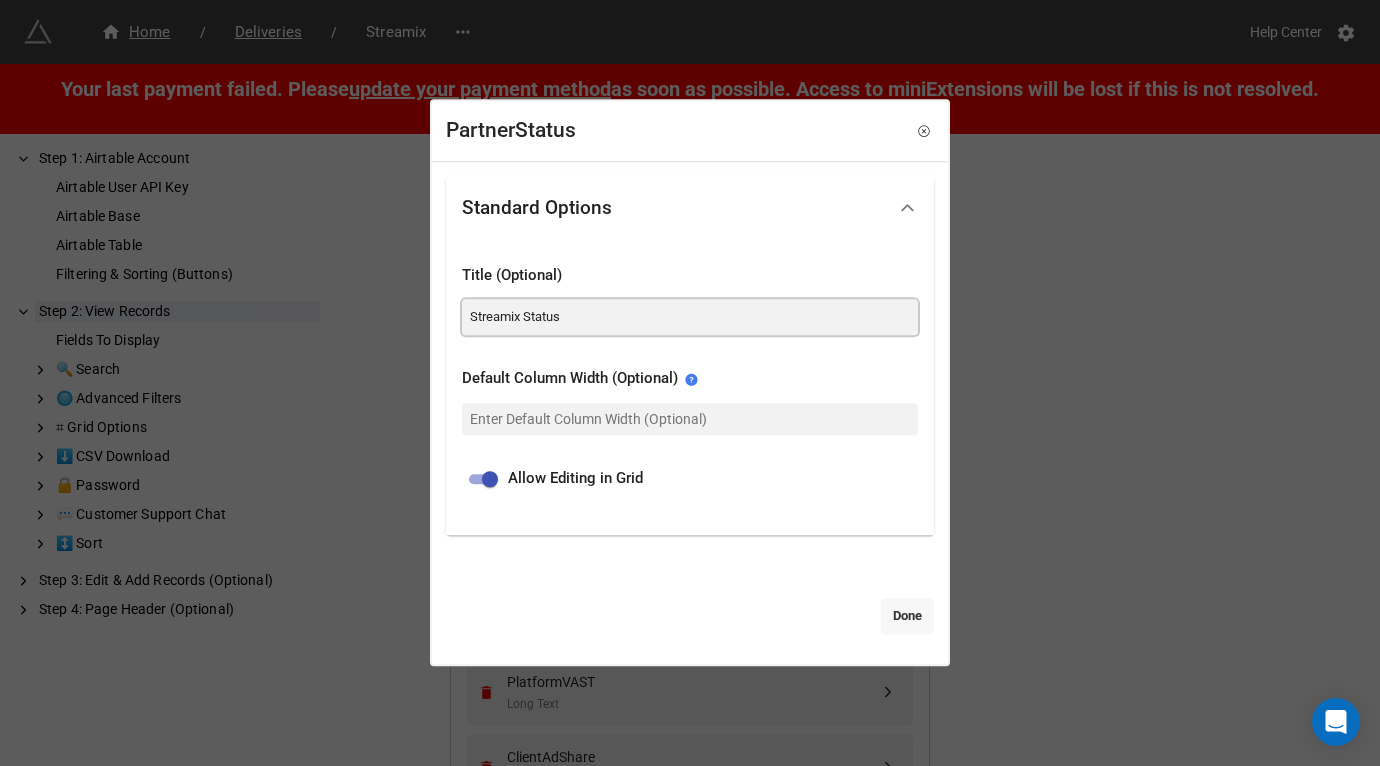 type on "Streamix Status" 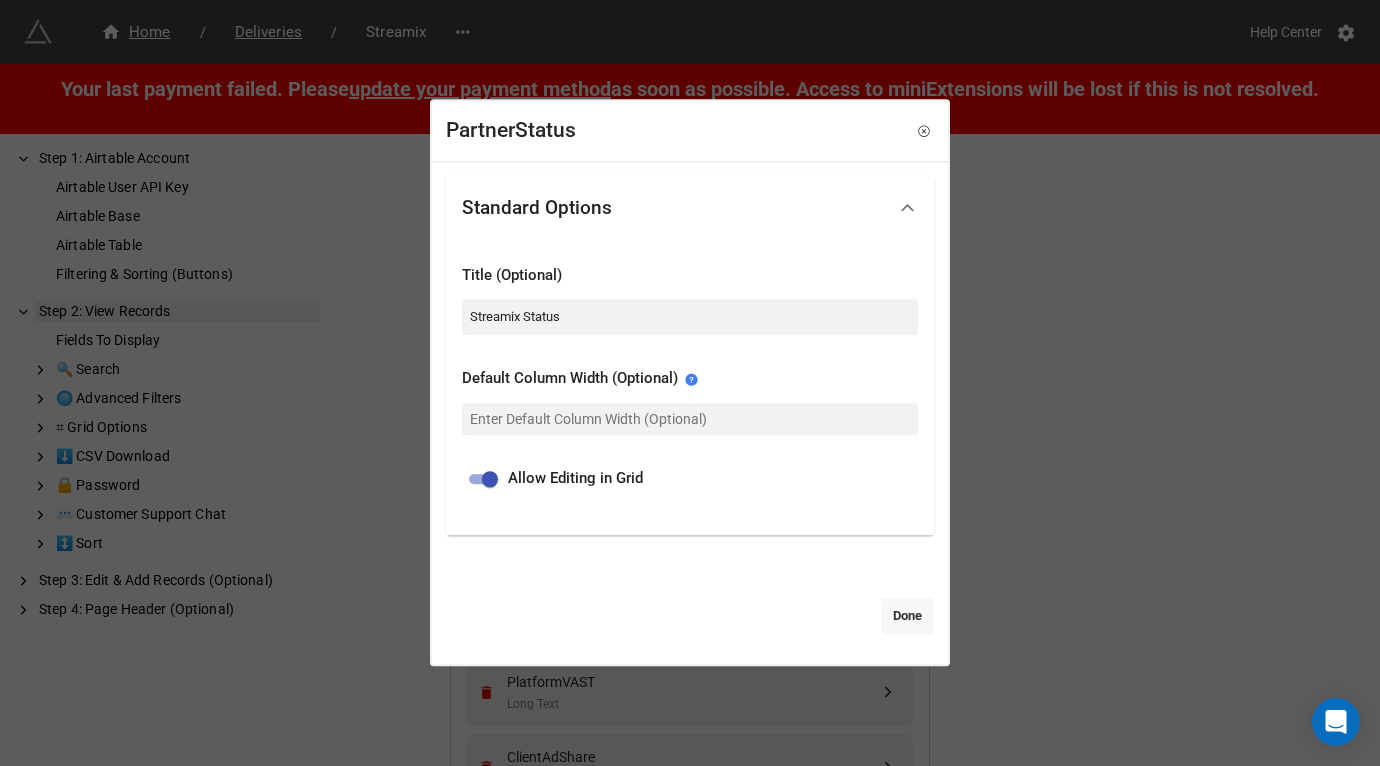 click on "Done" at bounding box center (907, 616) 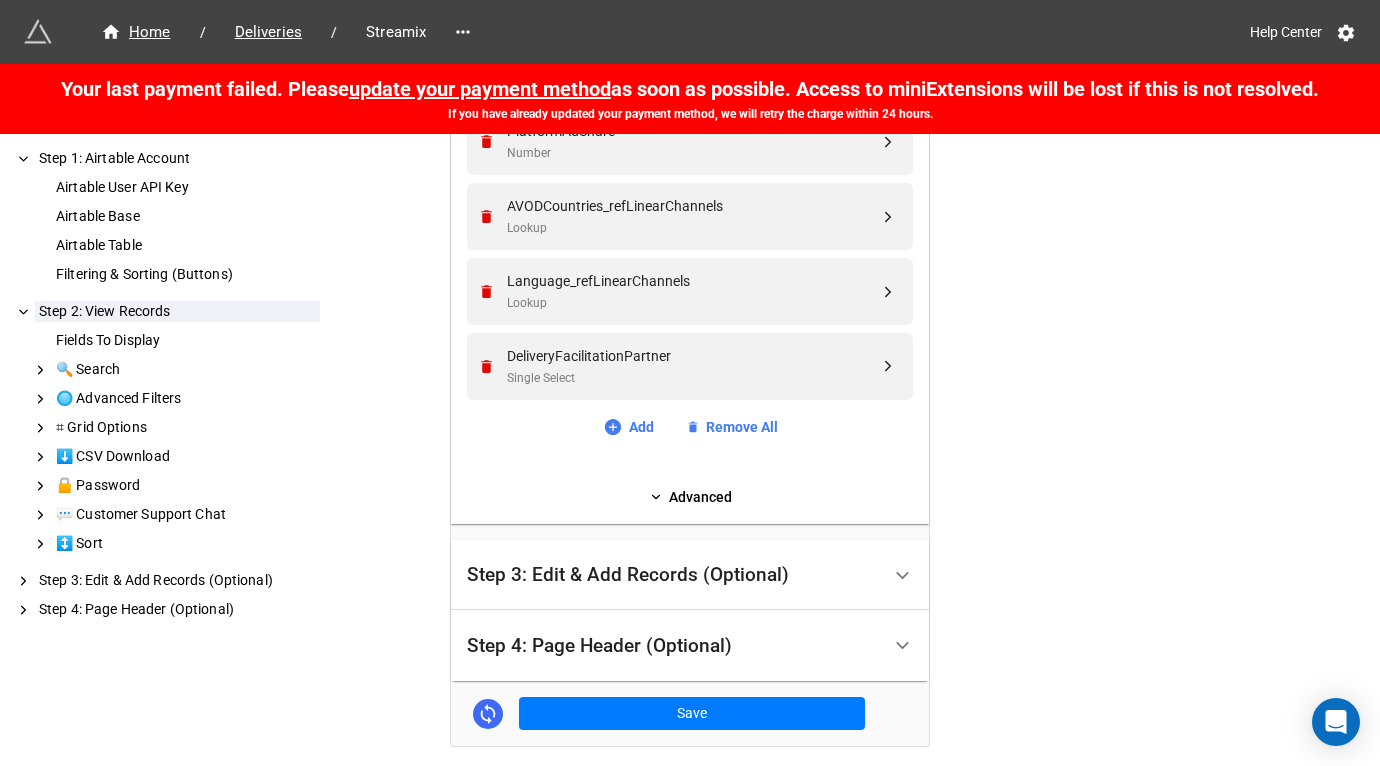 scroll, scrollTop: 1454, scrollLeft: 0, axis: vertical 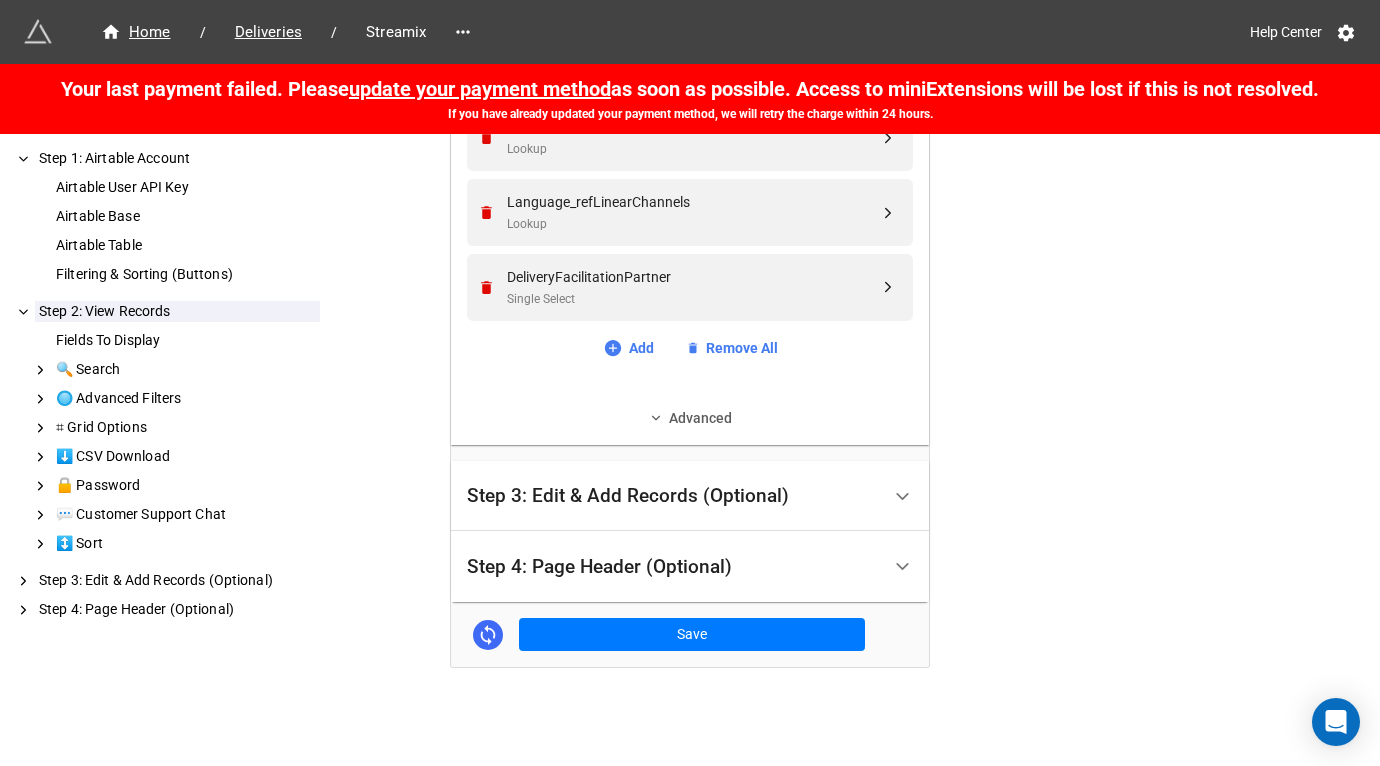 click on "Advanced" at bounding box center [690, 418] 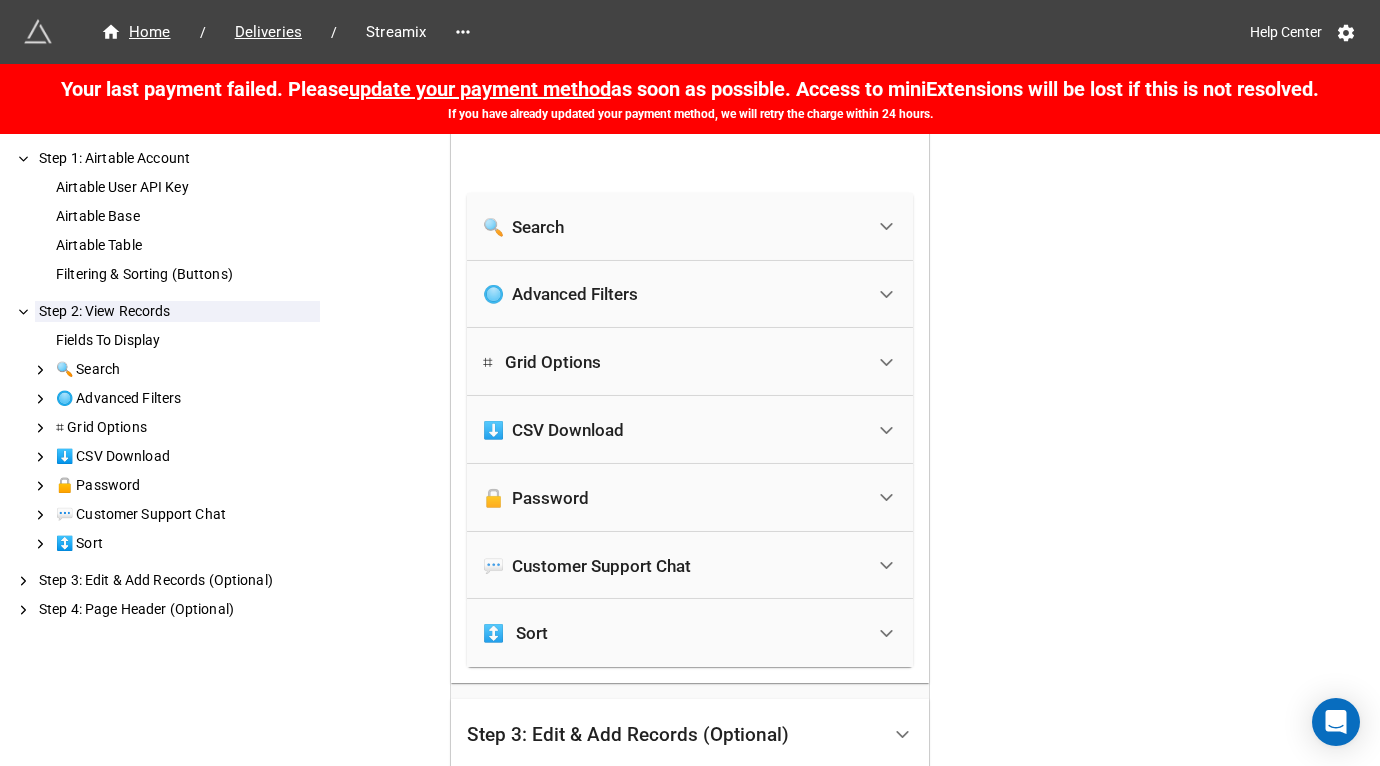 scroll, scrollTop: 1789, scrollLeft: 0, axis: vertical 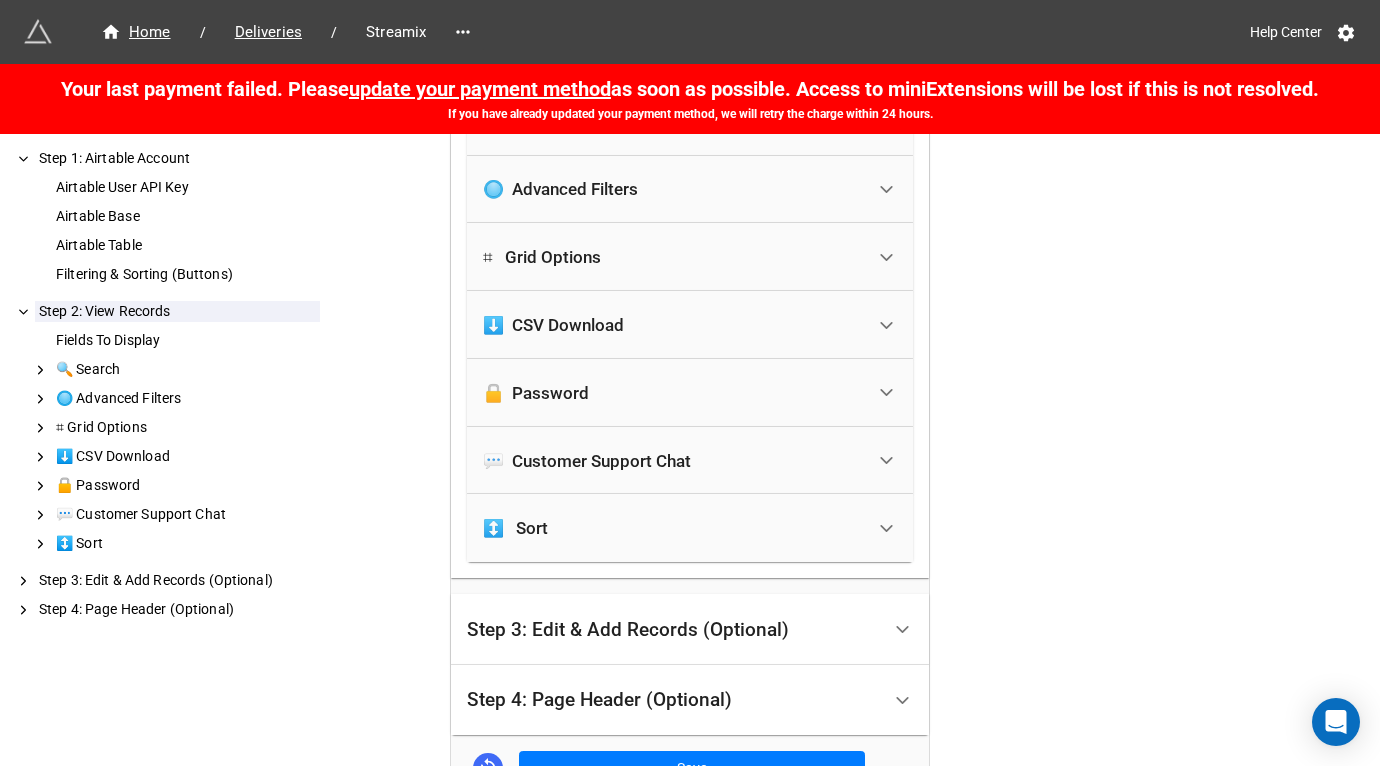 click on "🔒  Password" at bounding box center [536, 393] 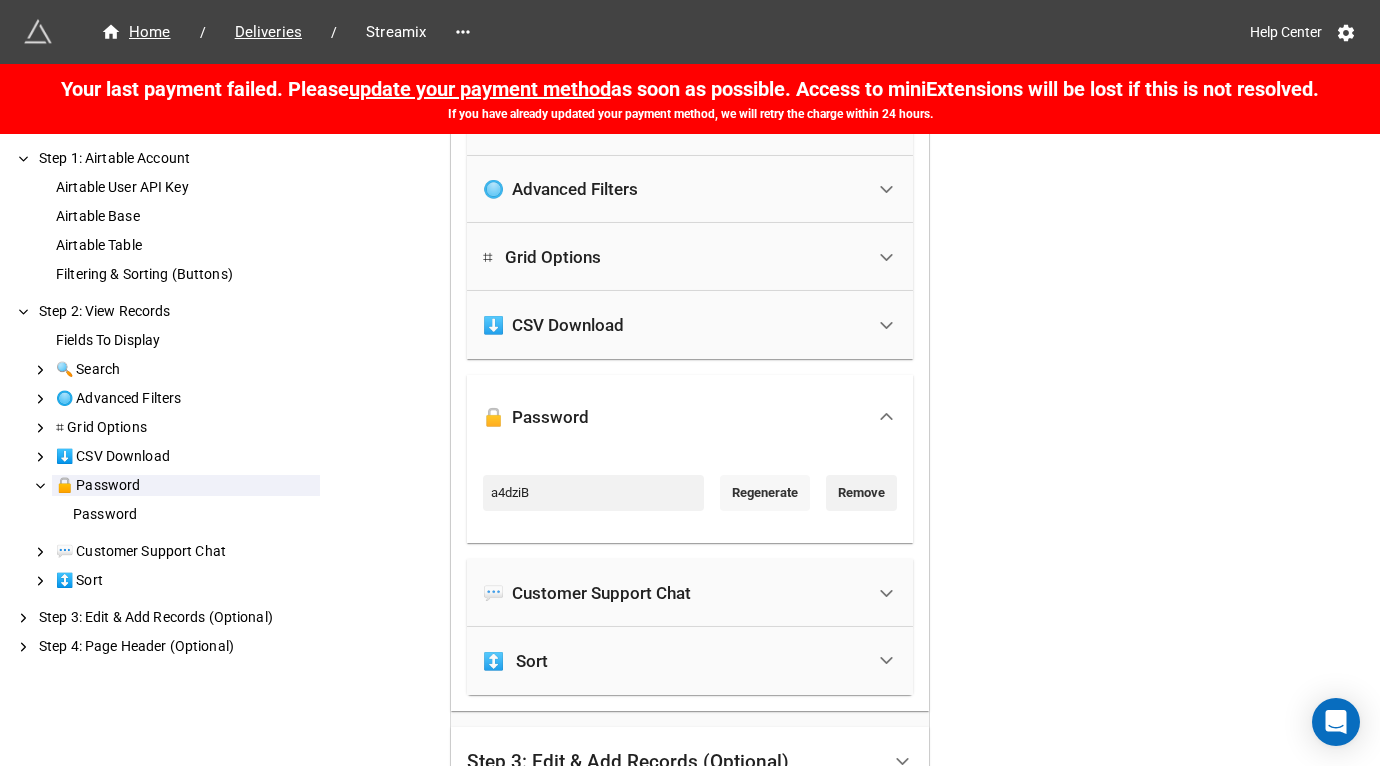 click on "Regenerate" at bounding box center [765, 493] 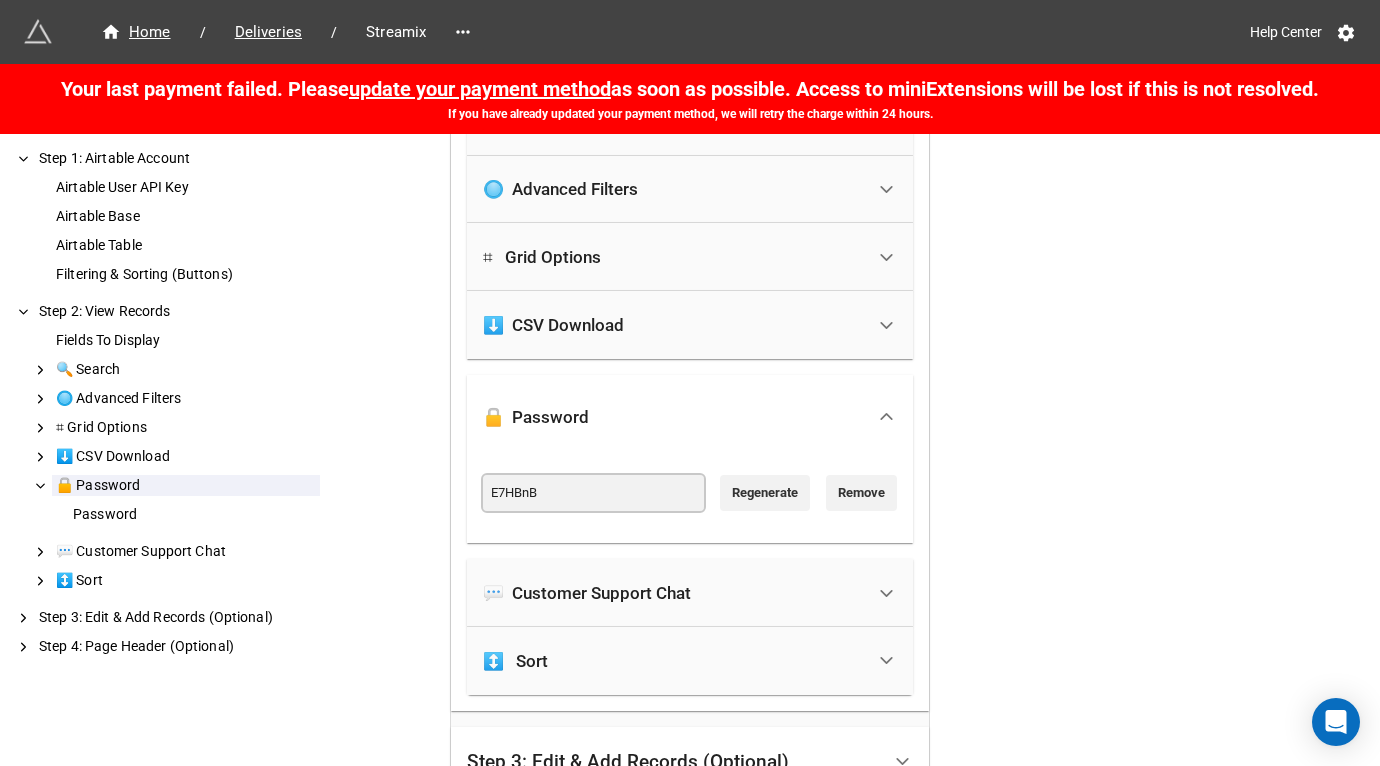 click on "E7HBnB" at bounding box center (593, 493) 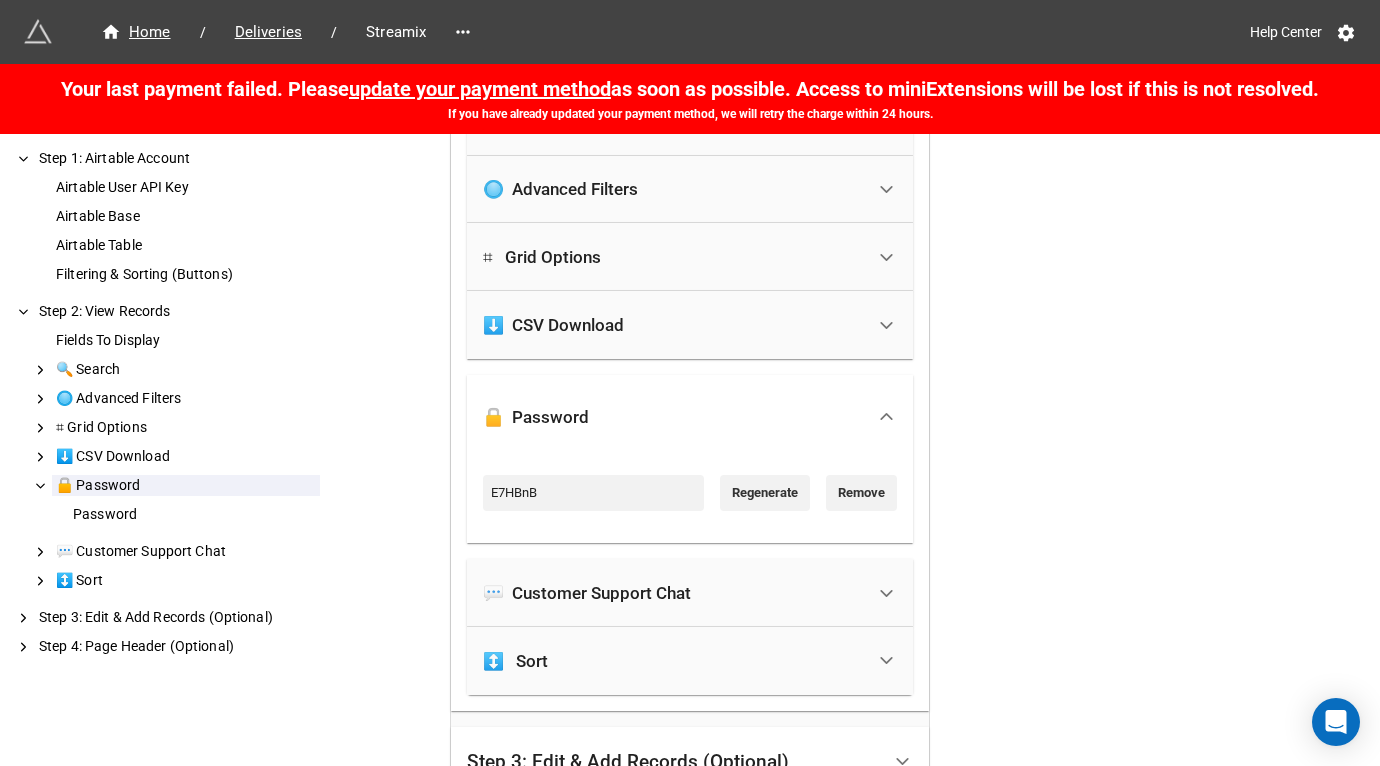 click on "Home / Deliveries / Streamix Help Center Your last payment failed. Please  update your payment method  as soon as possible. Access to miniExtensions will be lost if this is not resolved. If you have already updated your payment method, we will retry the charge within 24 hours. How to Setup Step 1: Airtable Account Airtable User API Key Airtable Base Airtable Table Filtering & Sorting (Buttons) Step 2: View Records Fields To Display 🔍  Search 🔘  Advanced Filters  ⌗   Grid Options ⬇️  CSV Download 🔒  Password Password 💬  Customer Support Chat  ↕️   Sort Step 3: Edit & Add Records (Optional) Step 4: Page Header (Optional) Step 1: Airtable Account Airtable User API Key Airtable API Key 1 Airtable Base OTTera_Main Airtable Table Deliveries Filtering & Sorting (Buttons) Select views to filter/sort records. Grouping & hiding fields through a view are not supported. If you select multiple views, we will show filtering options on top of the grid. Streamix - External View Add Remove All Lookup URL" at bounding box center [690, -379] 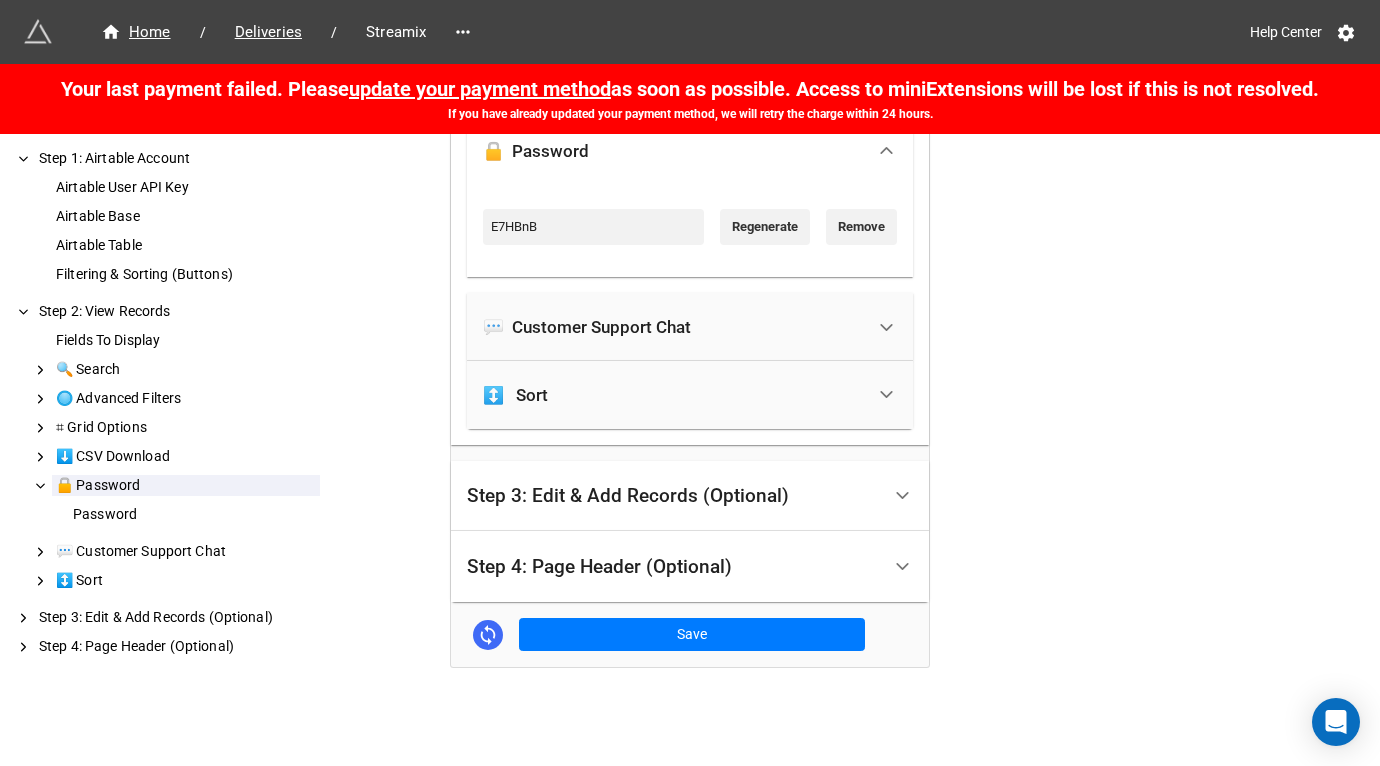 click on "Step 4: Page Header (Optional)" at bounding box center [673, 566] 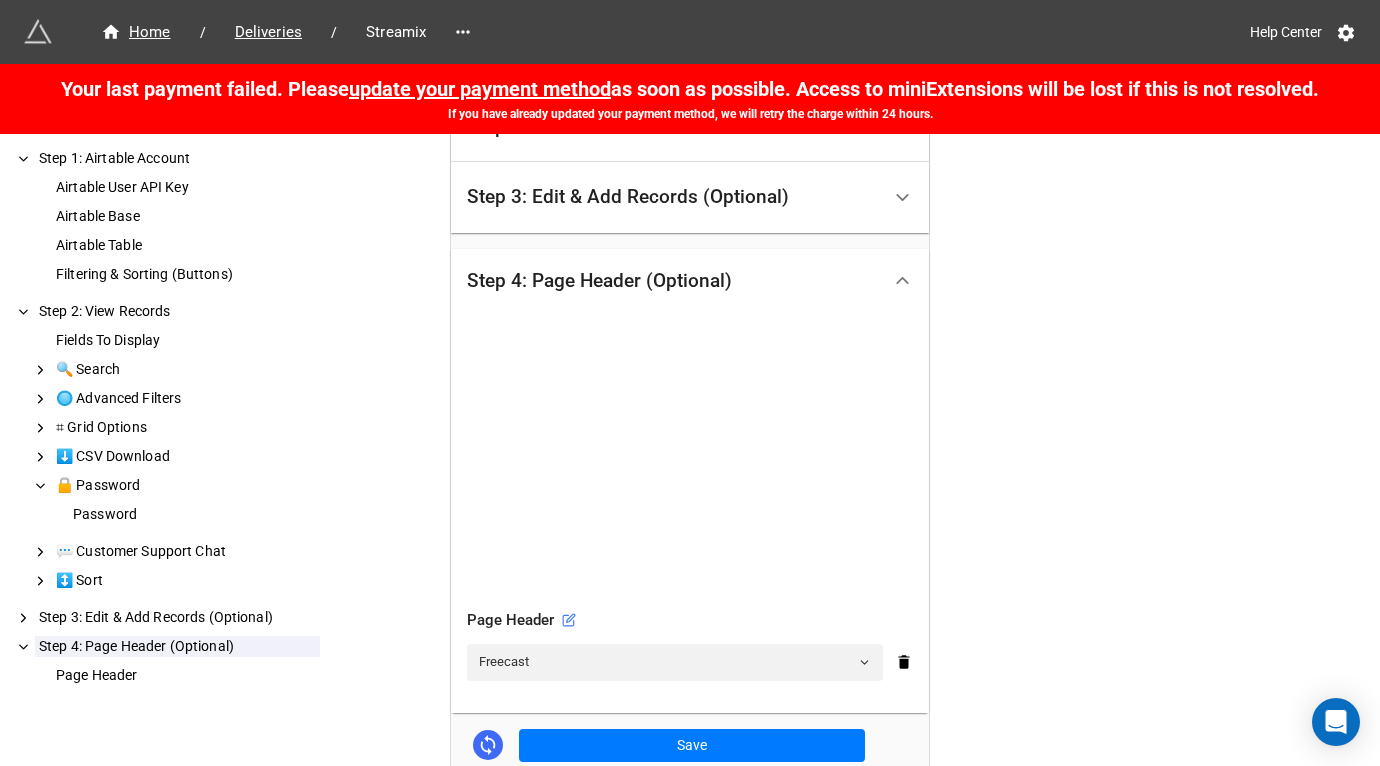 scroll, scrollTop: 540, scrollLeft: 0, axis: vertical 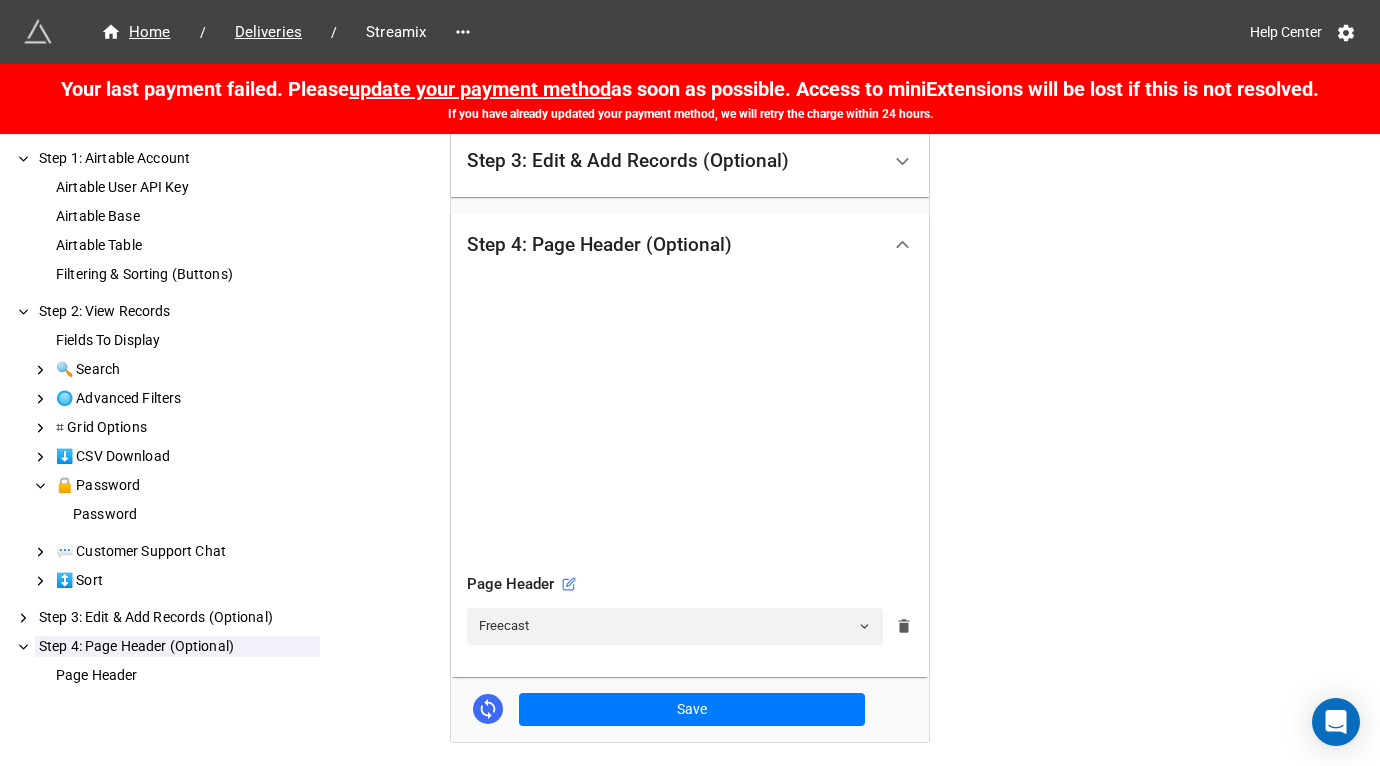 click 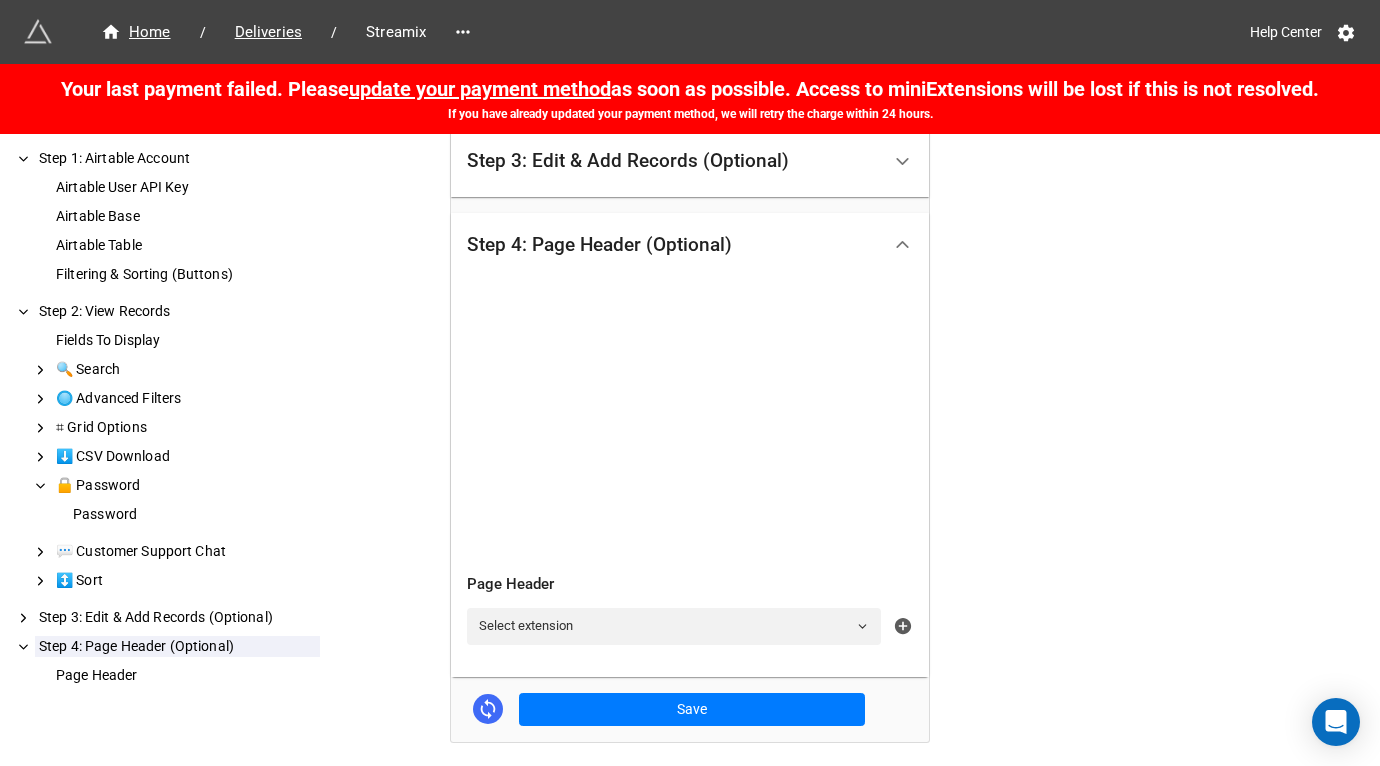 click 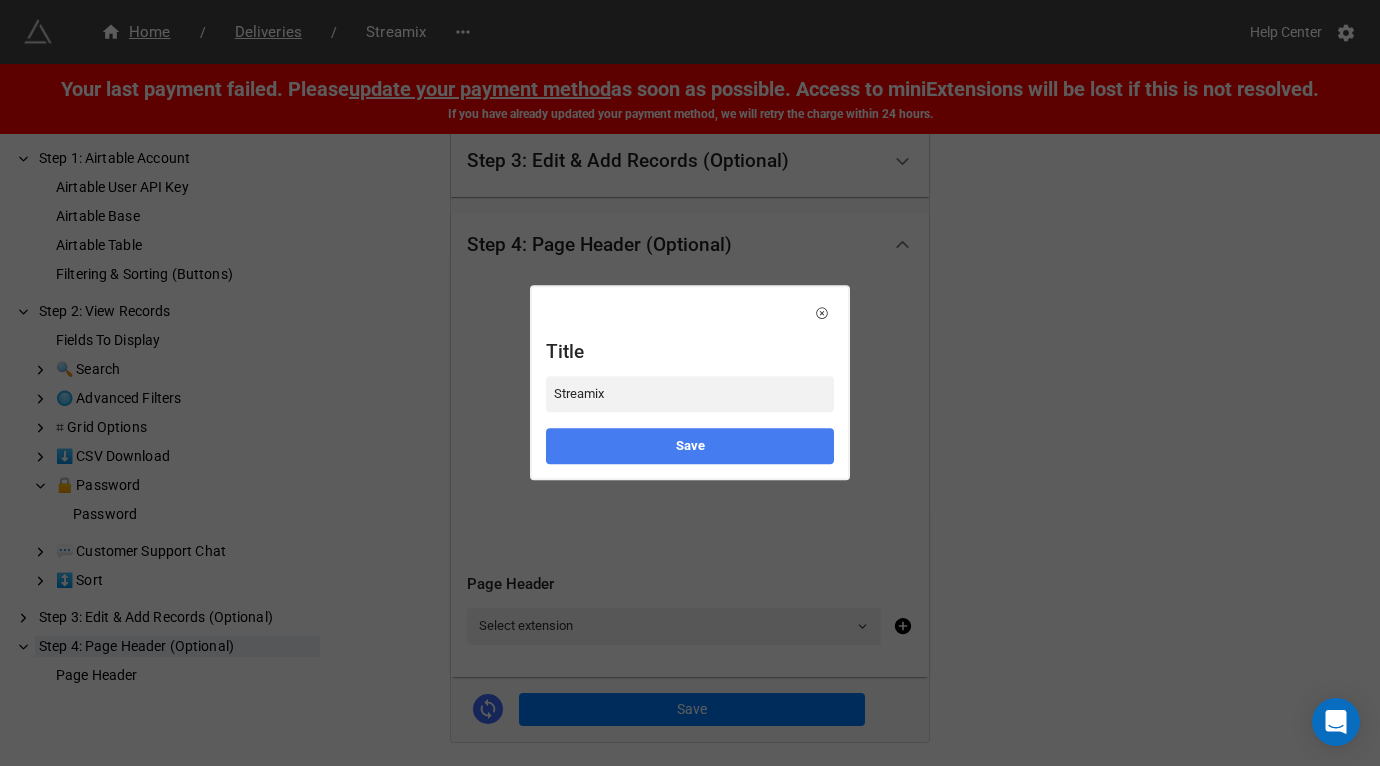 type on "Streamix" 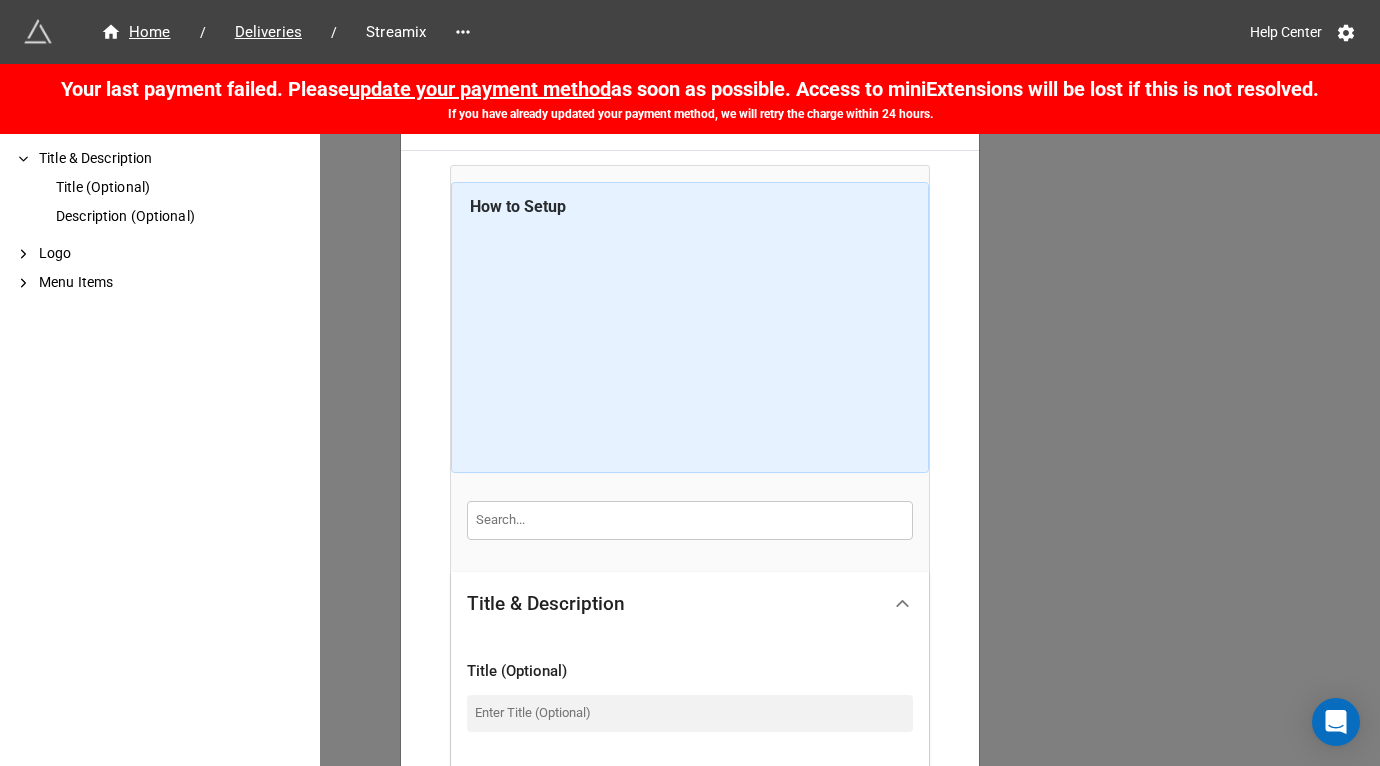 scroll, scrollTop: 138, scrollLeft: 0, axis: vertical 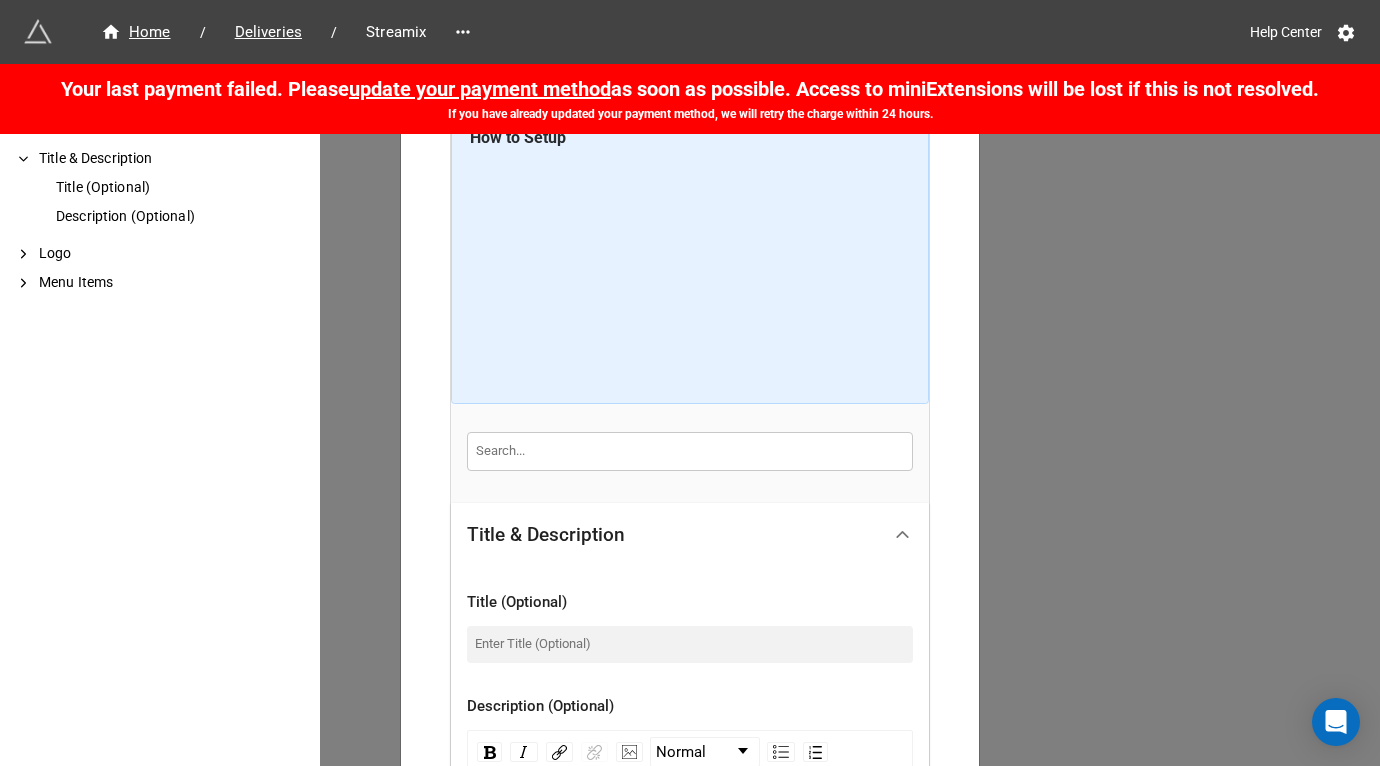 click at bounding box center (690, 451) 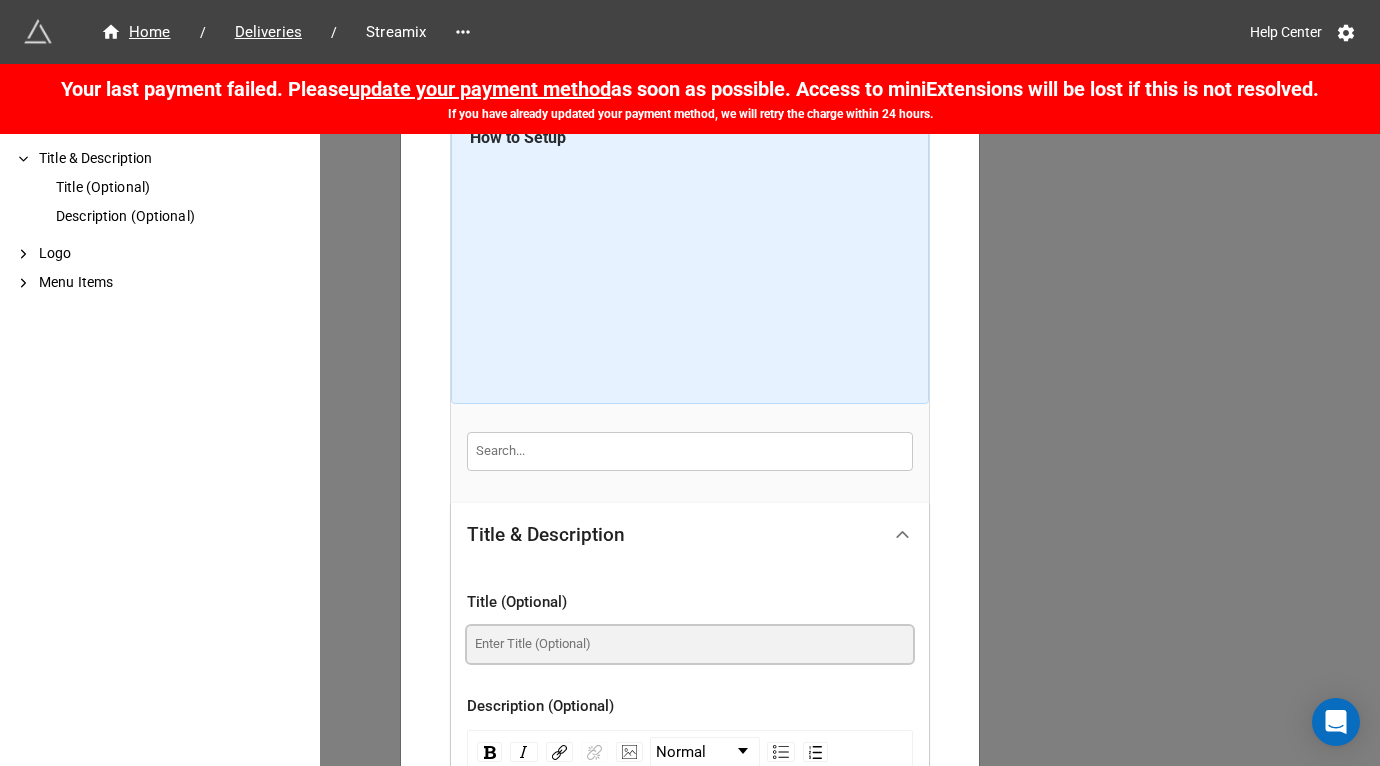 click at bounding box center (690, 644) 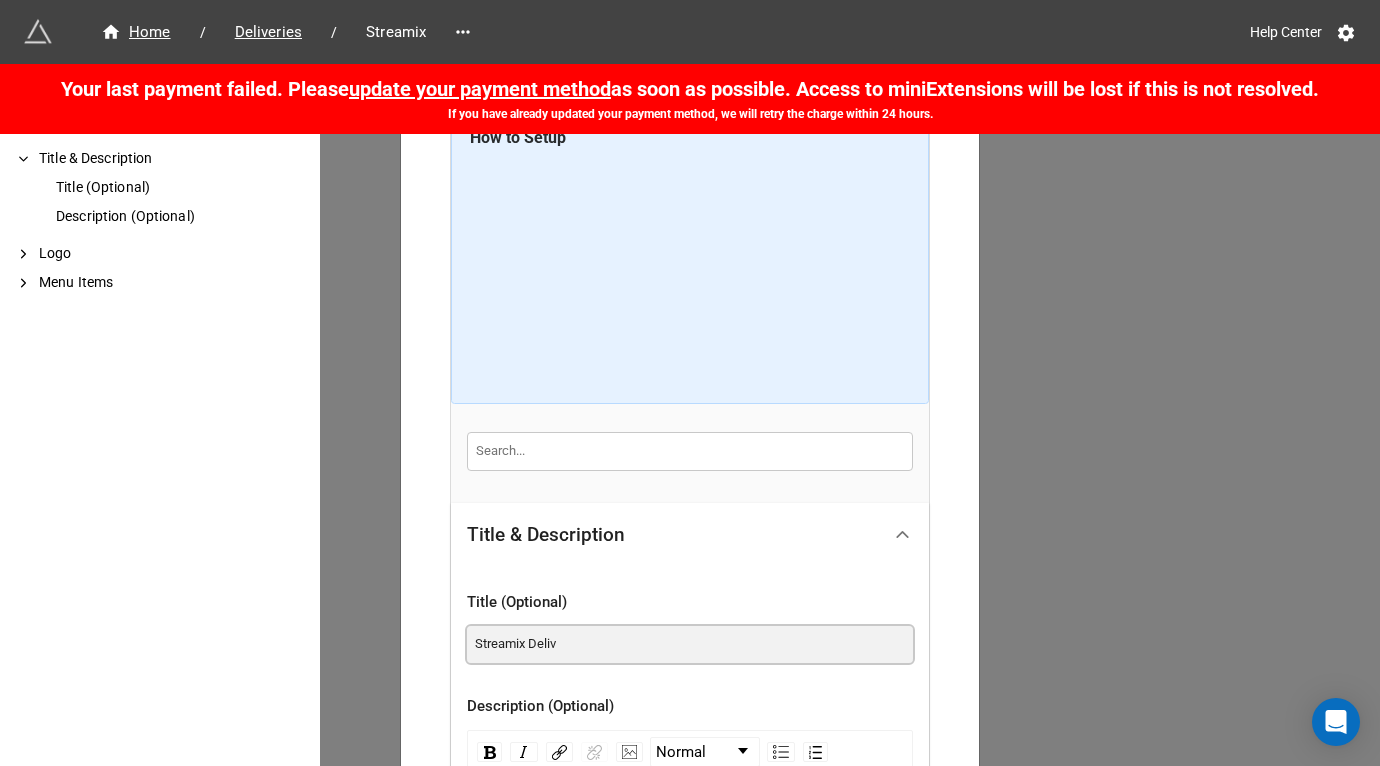 scroll, scrollTop: 670, scrollLeft: 0, axis: vertical 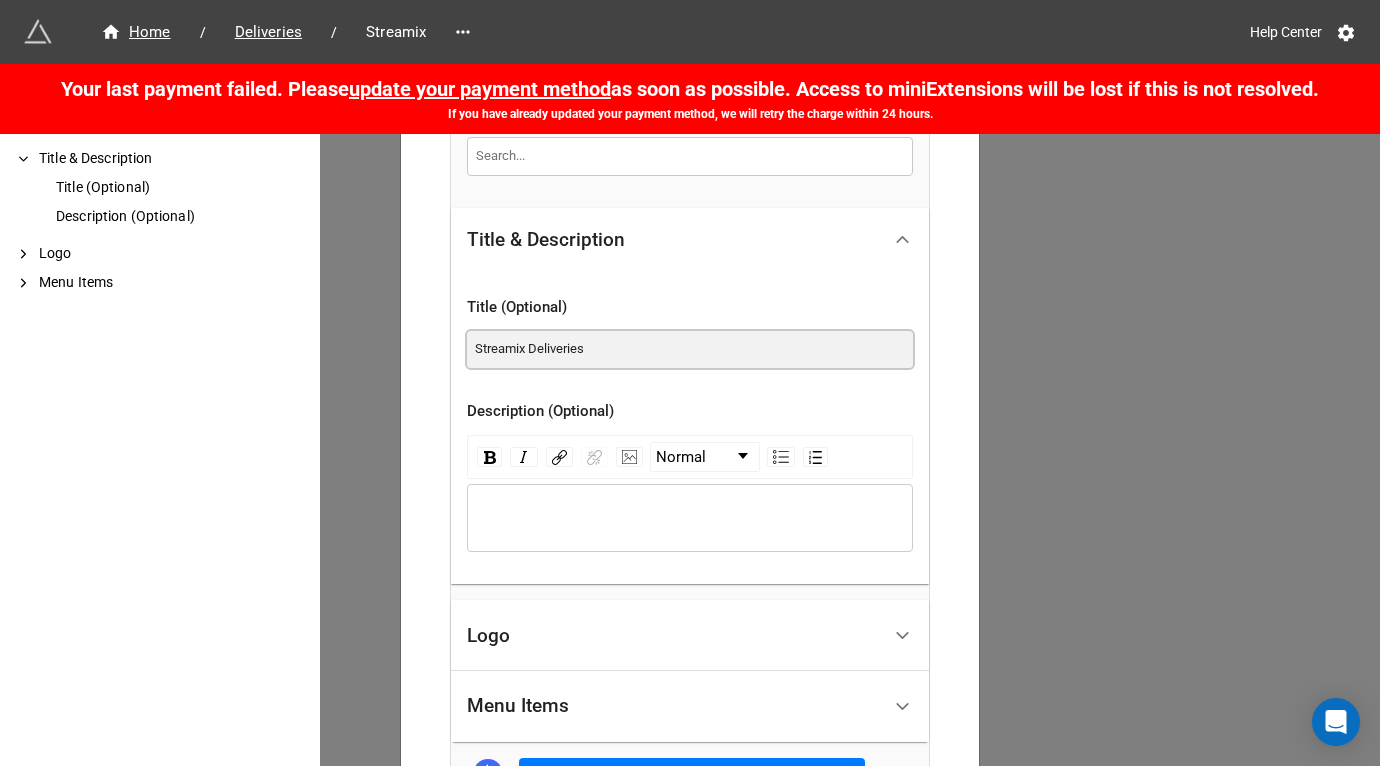 type on "Streamix Deliveries" 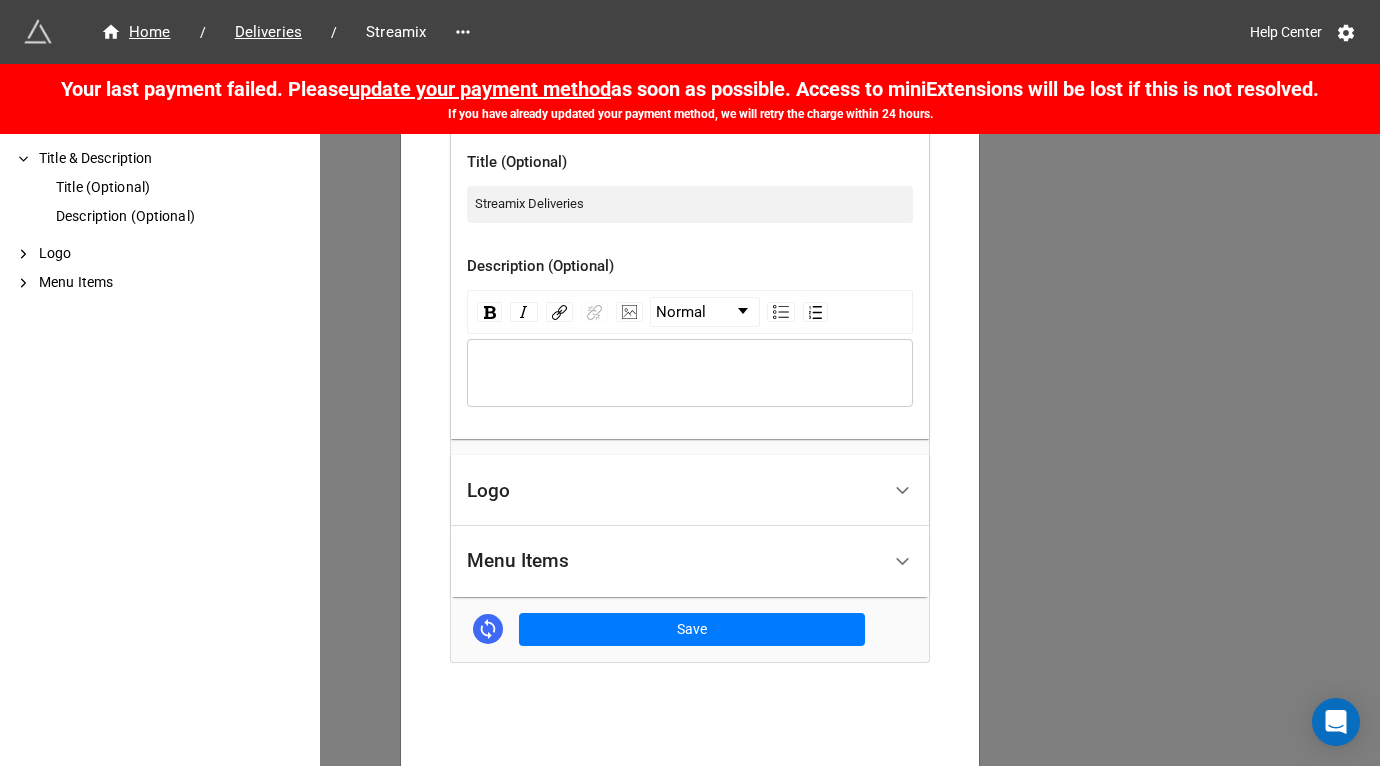 click on "Logo" at bounding box center (673, 490) 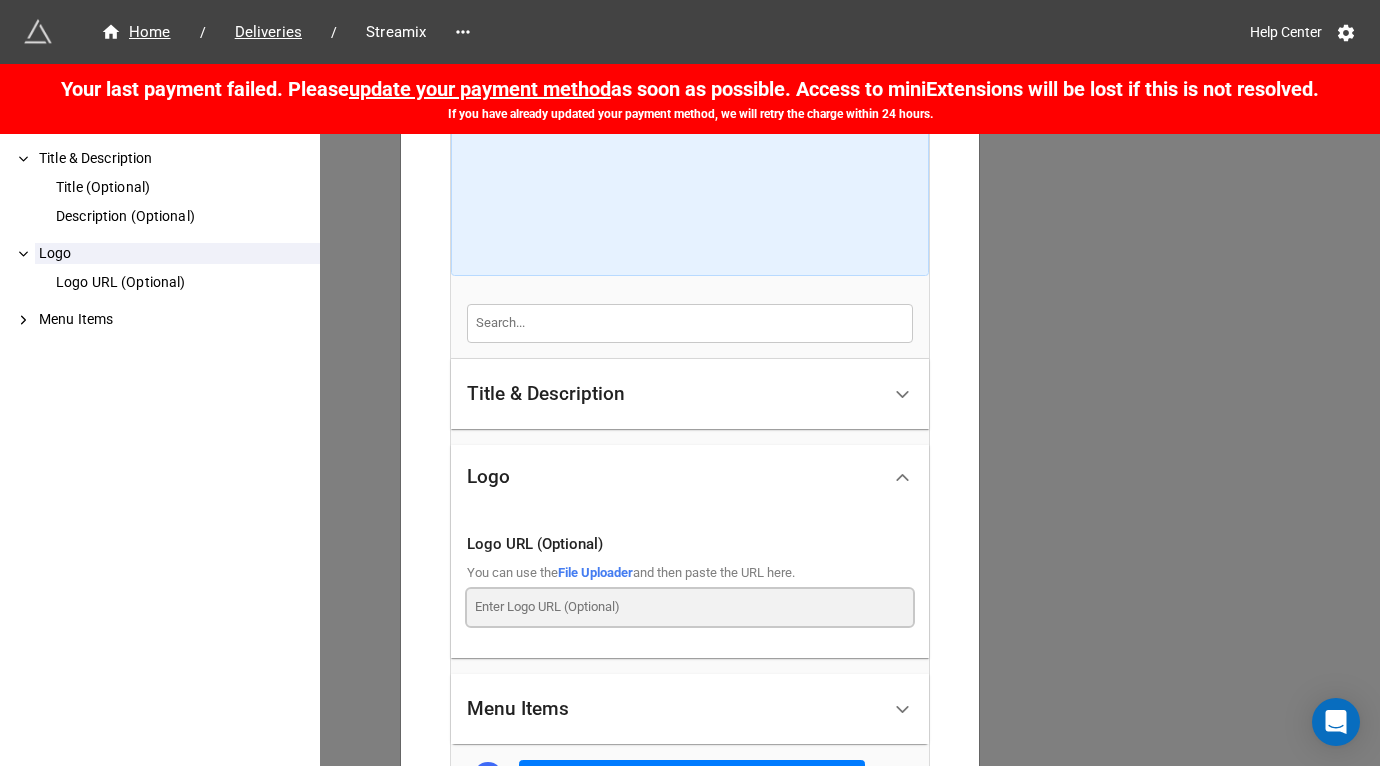 click at bounding box center [690, 607] 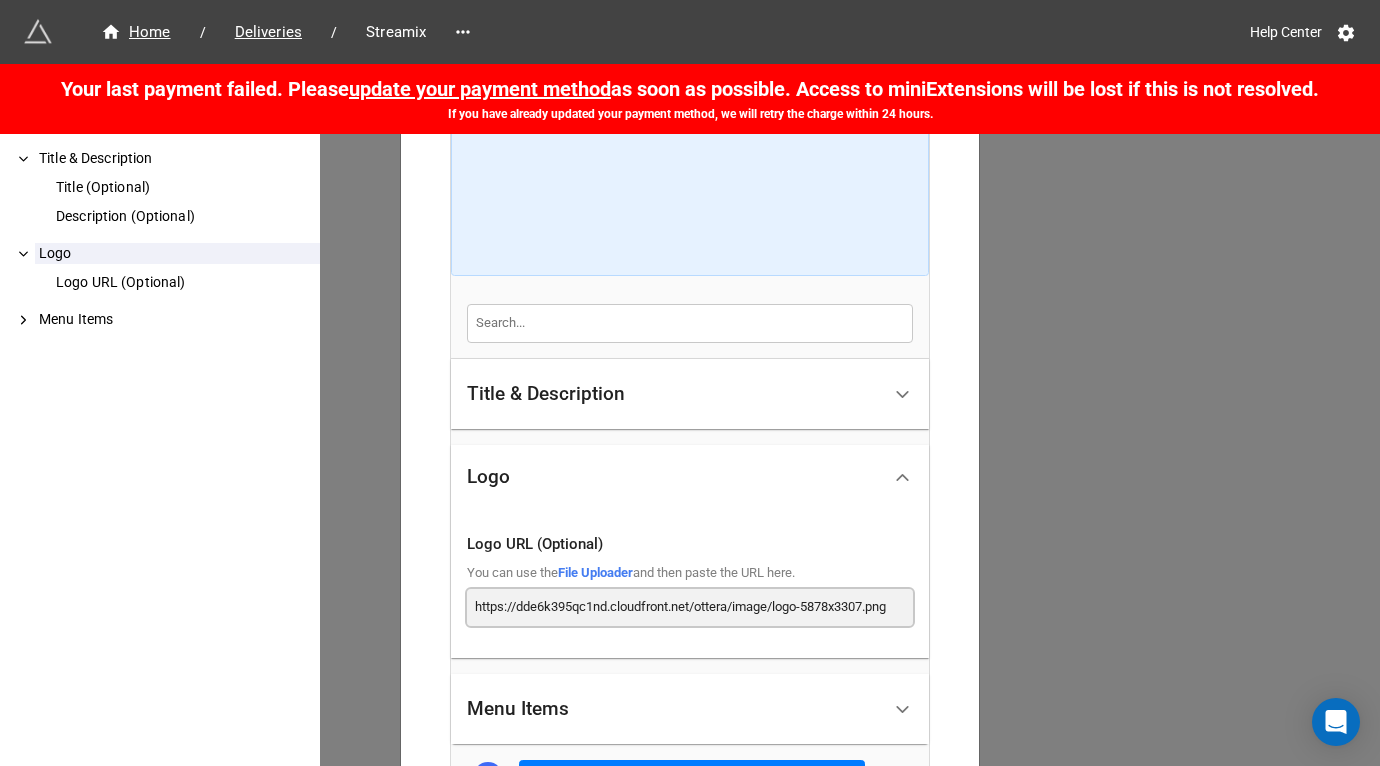 scroll, scrollTop: 0, scrollLeft: 13, axis: horizontal 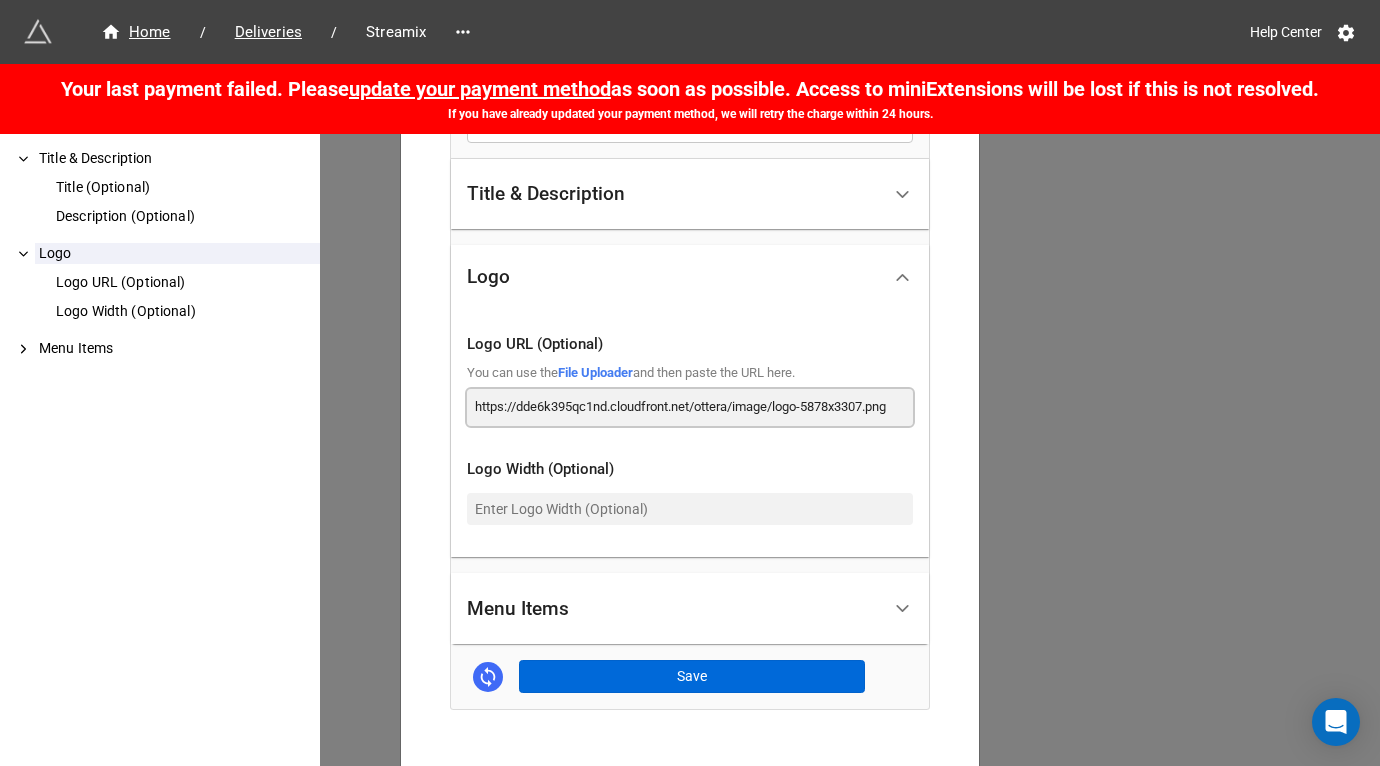 type on "https://dde6k395qc1nd.cloudfront.net/ottera/image/logo-5878x3307.png" 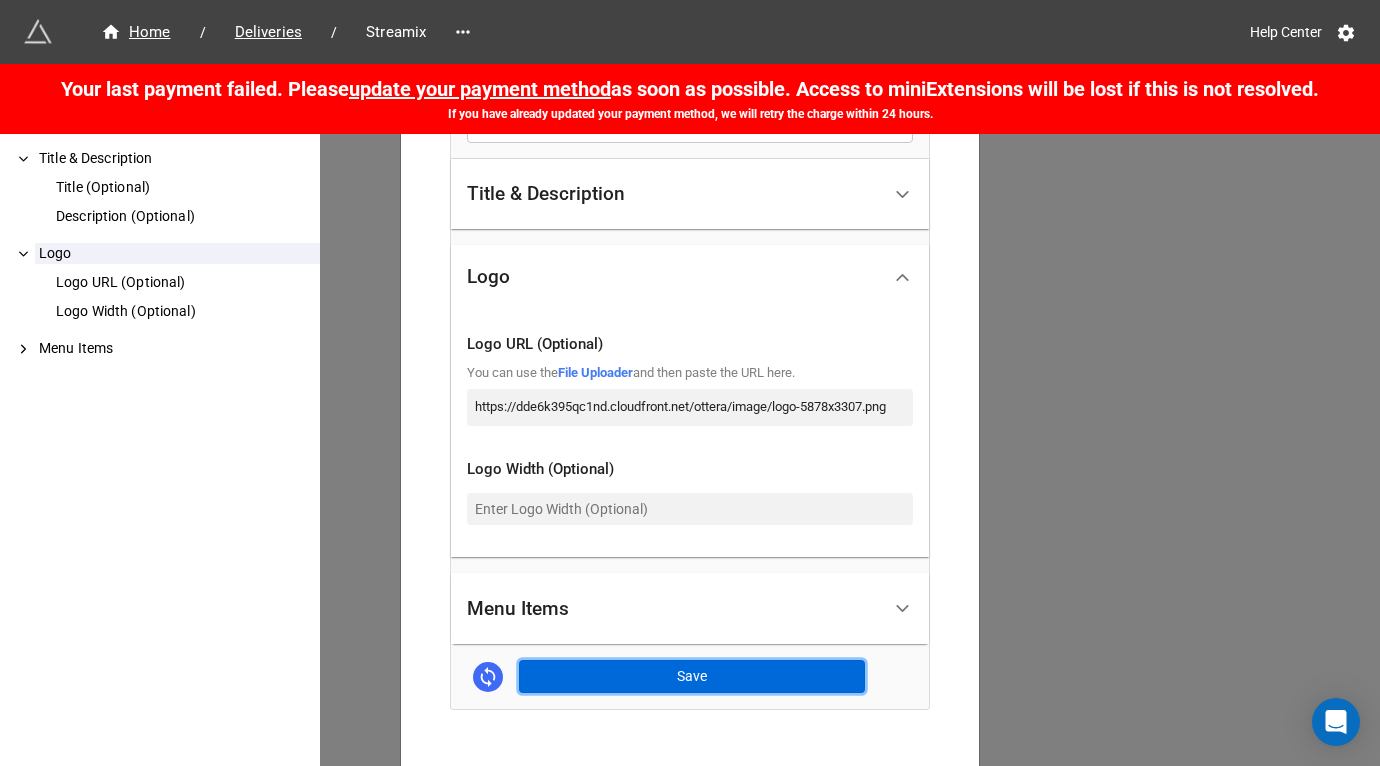 click on "Save" at bounding box center [692, 677] 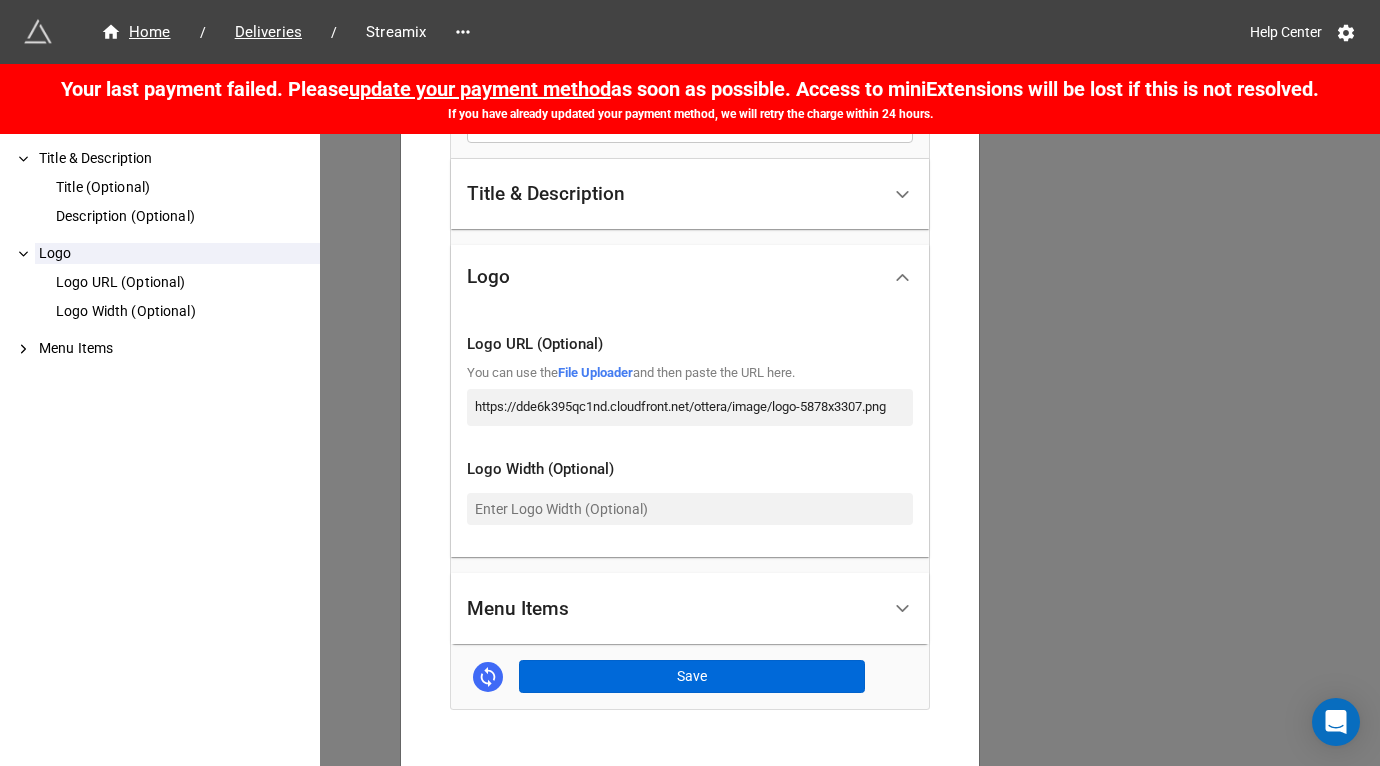 scroll, scrollTop: 0, scrollLeft: 0, axis: both 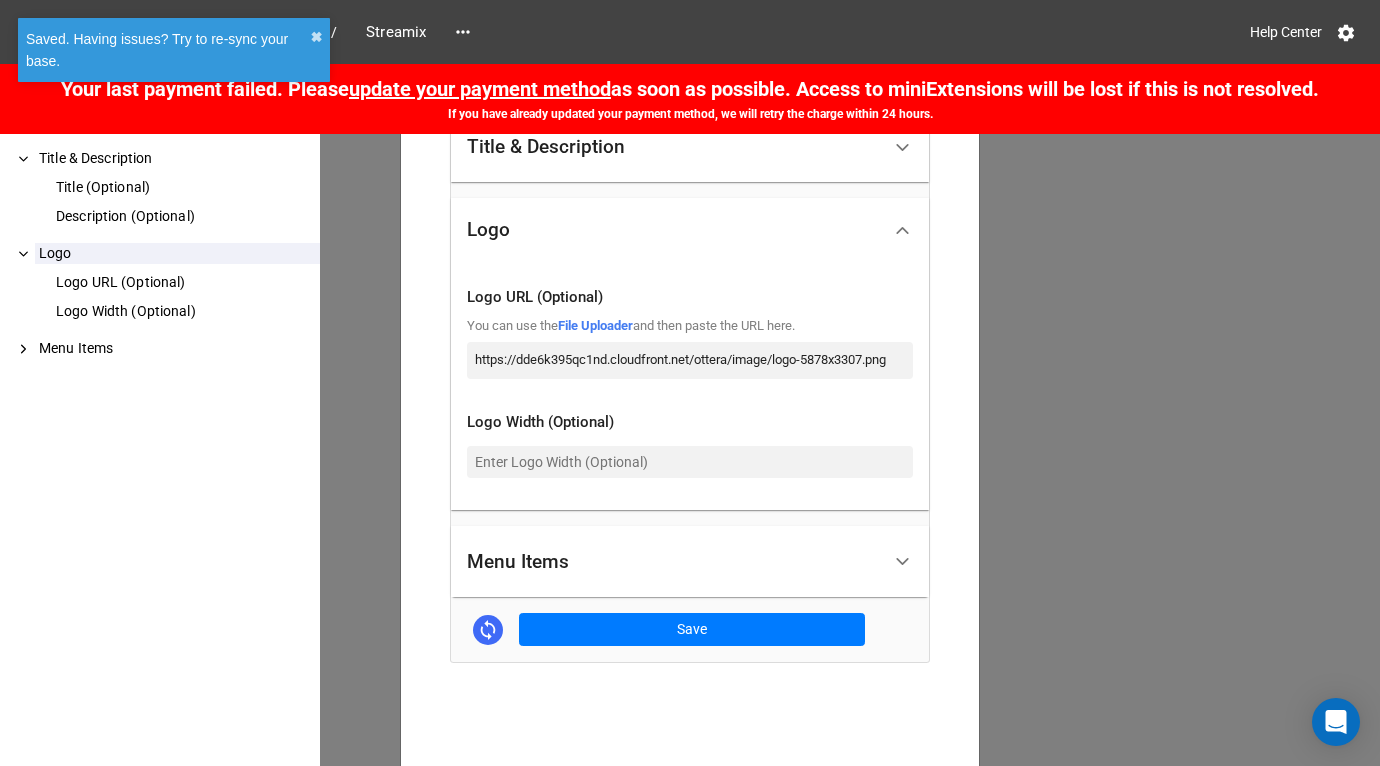 click on "Streamix × Close How to Setup Title (Optional) Description (Optional) Logo Logo URL (Optional) Logo Width (Optional) Menu Items Title (Optional) Streamix Deliveries Description (Optional) Normal Logo Logo URL (Optional) You can use the File Uploader and then paste the URL here. https://dde6k395qc1nd.cloudfront.net/ottera/image/logo-5878x3307.png Logo Width (Optional) Menu Items Menu Item 1 Select extension Menu Item 2 Select extension Menu Item 3 Select extension Menu Item 4 Select extension Menu Item 5 Select extension Menu Item 6 Select extension Menu Item 7 Select extension Menu Item 8 Select extension Menu Item 9 Select extension Menu Item 10 Select extension Menu Items Font Size (Optional) Menu Items Font Color (Optional) Pick Color Save" at bounding box center (690, 517) 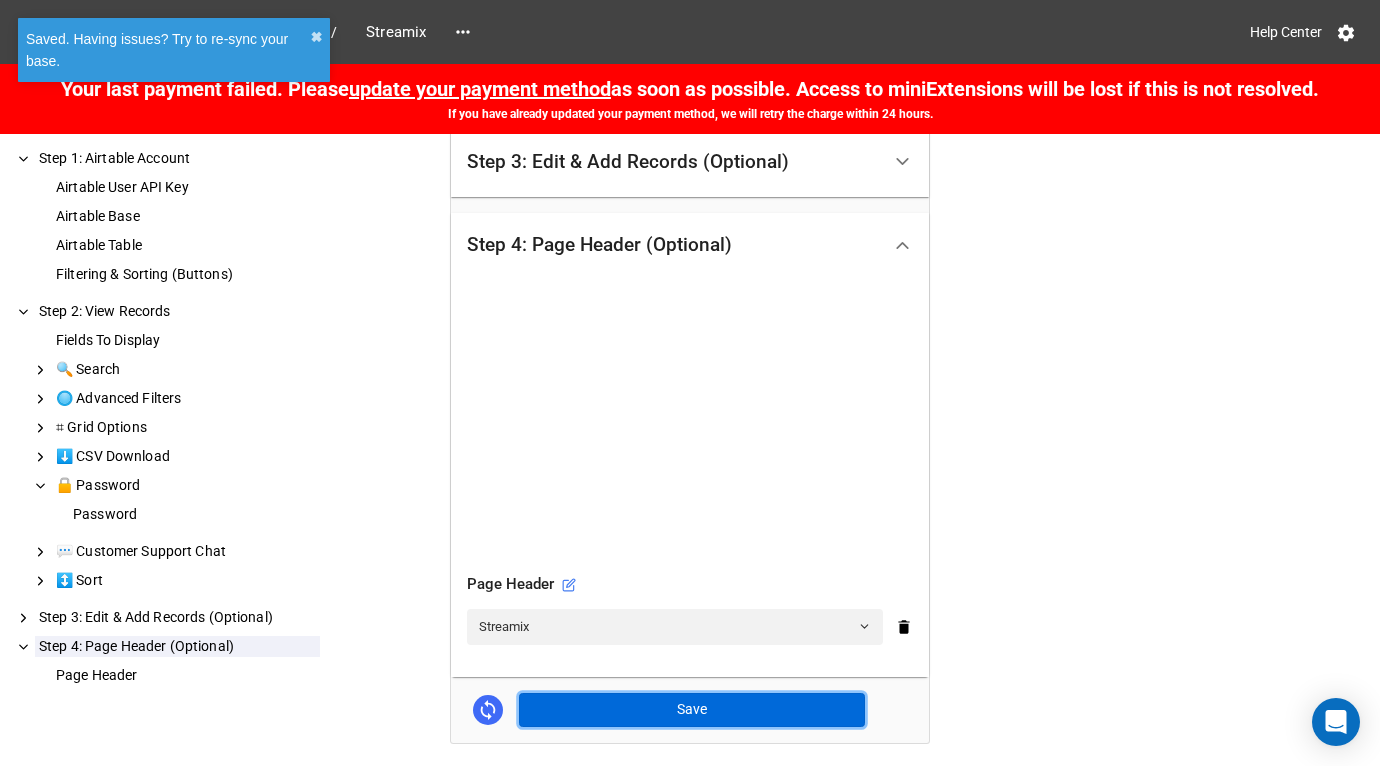 click on "Save" at bounding box center (692, 710) 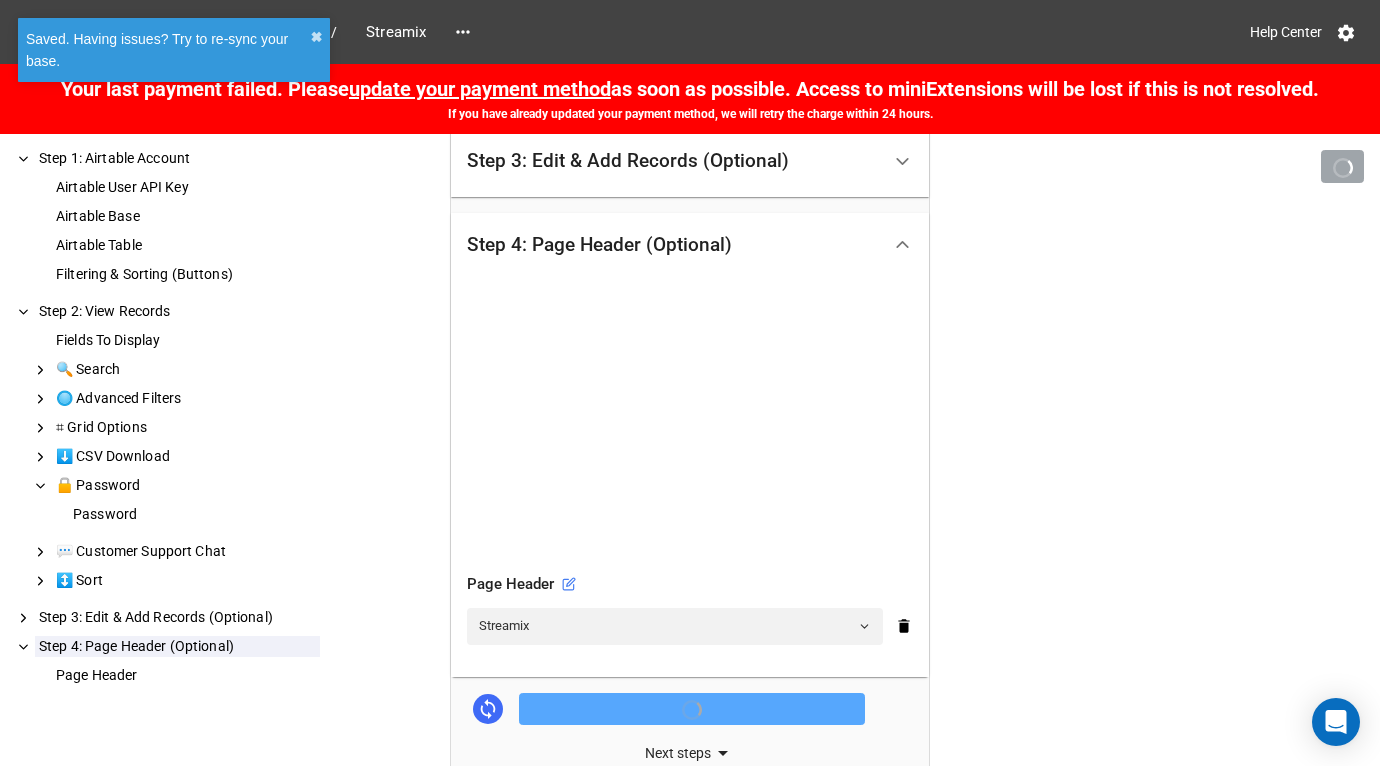 scroll, scrollTop: 654, scrollLeft: 0, axis: vertical 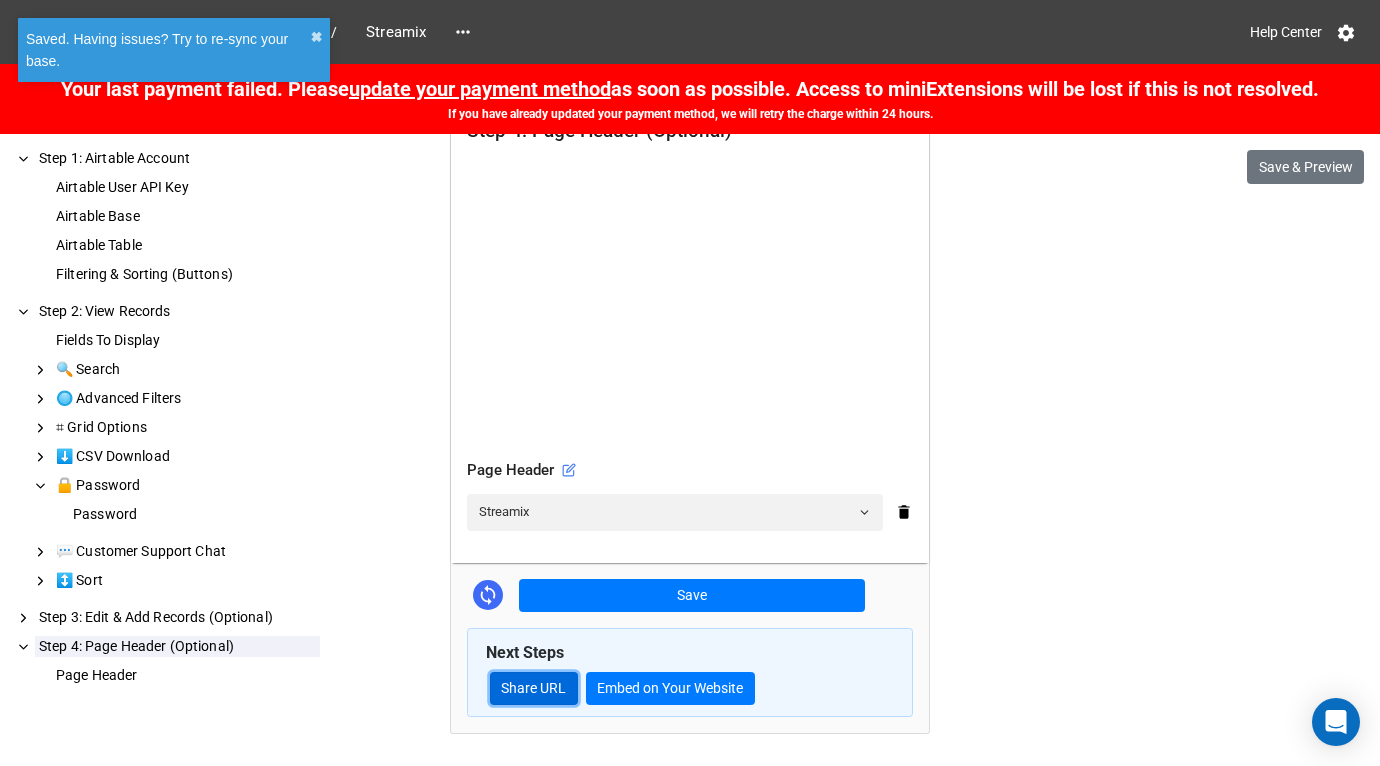 click on "Share URL" at bounding box center (534, 689) 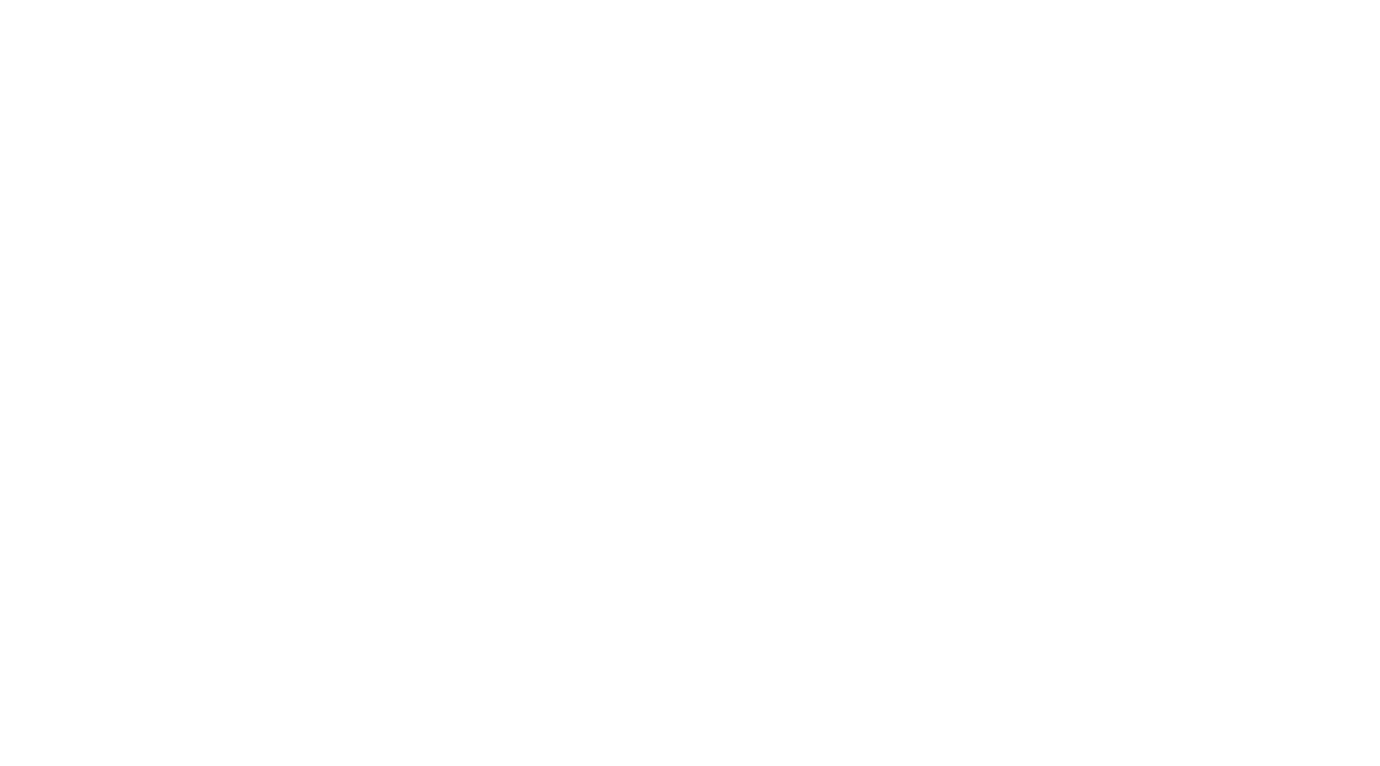 scroll, scrollTop: 0, scrollLeft: 0, axis: both 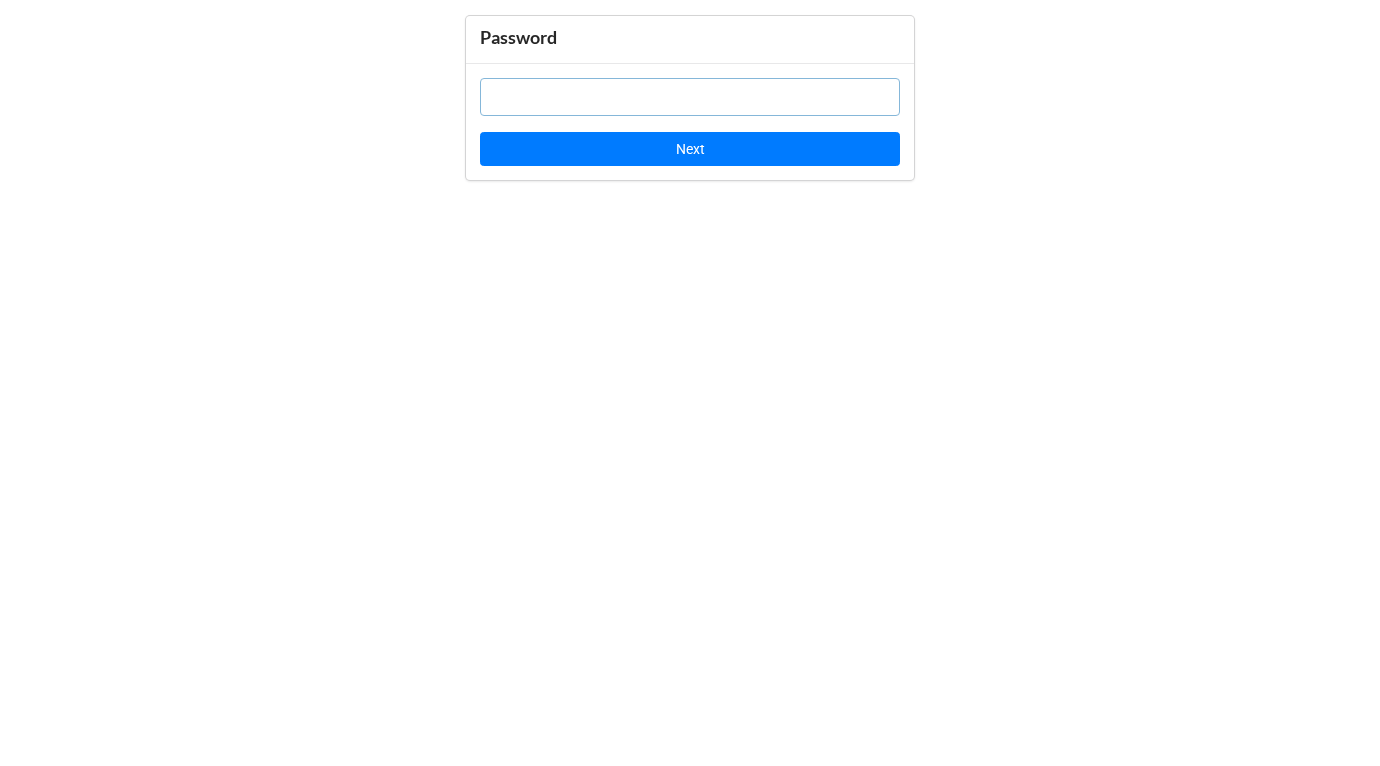 click at bounding box center [690, 97] 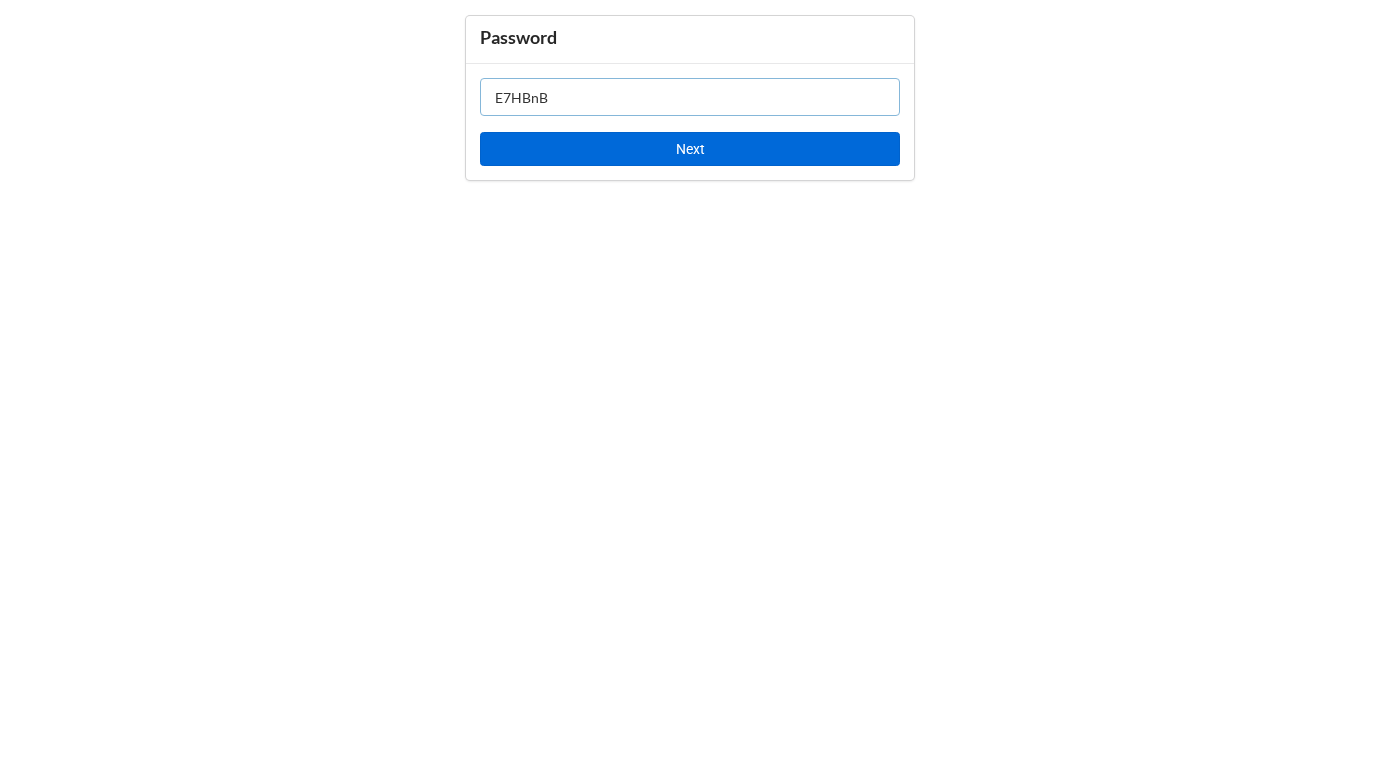 type on "E7HBnB" 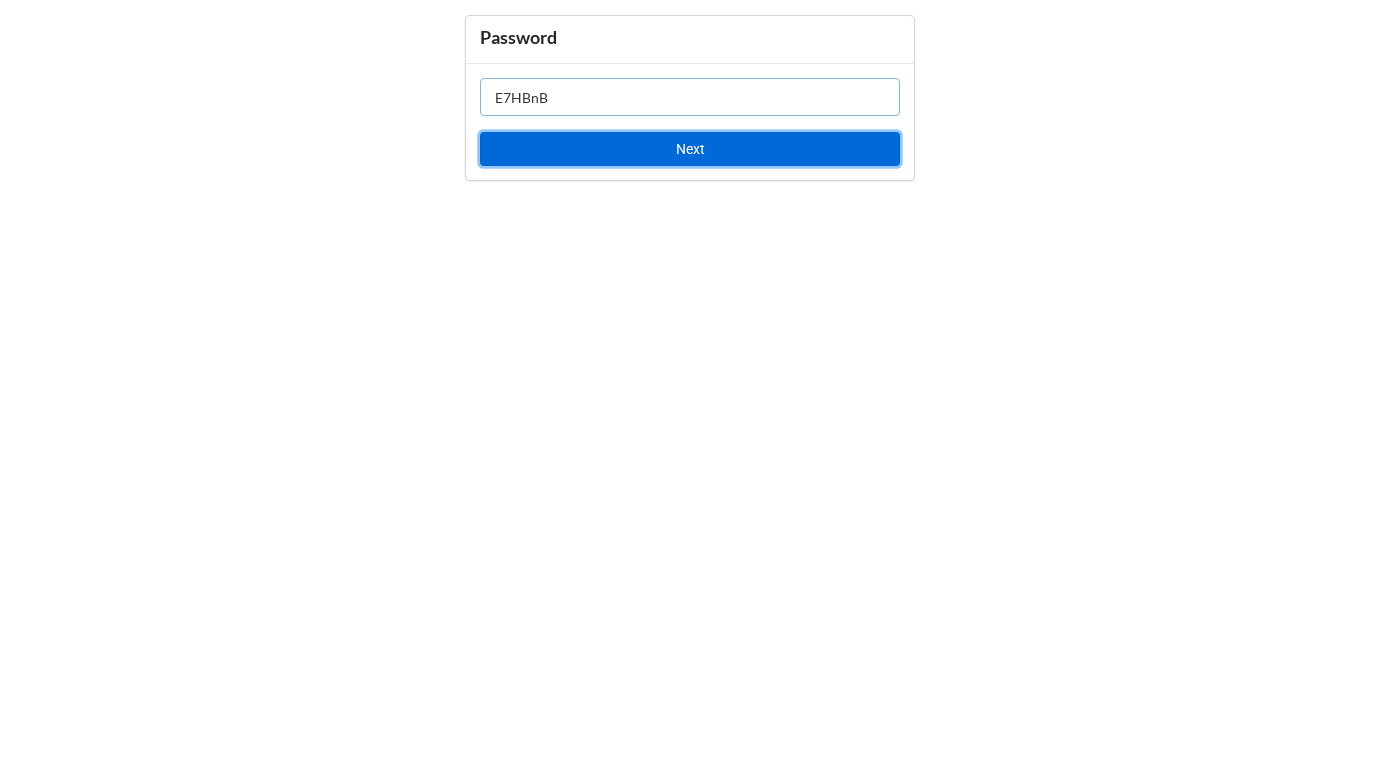click on "Next" at bounding box center (690, 149) 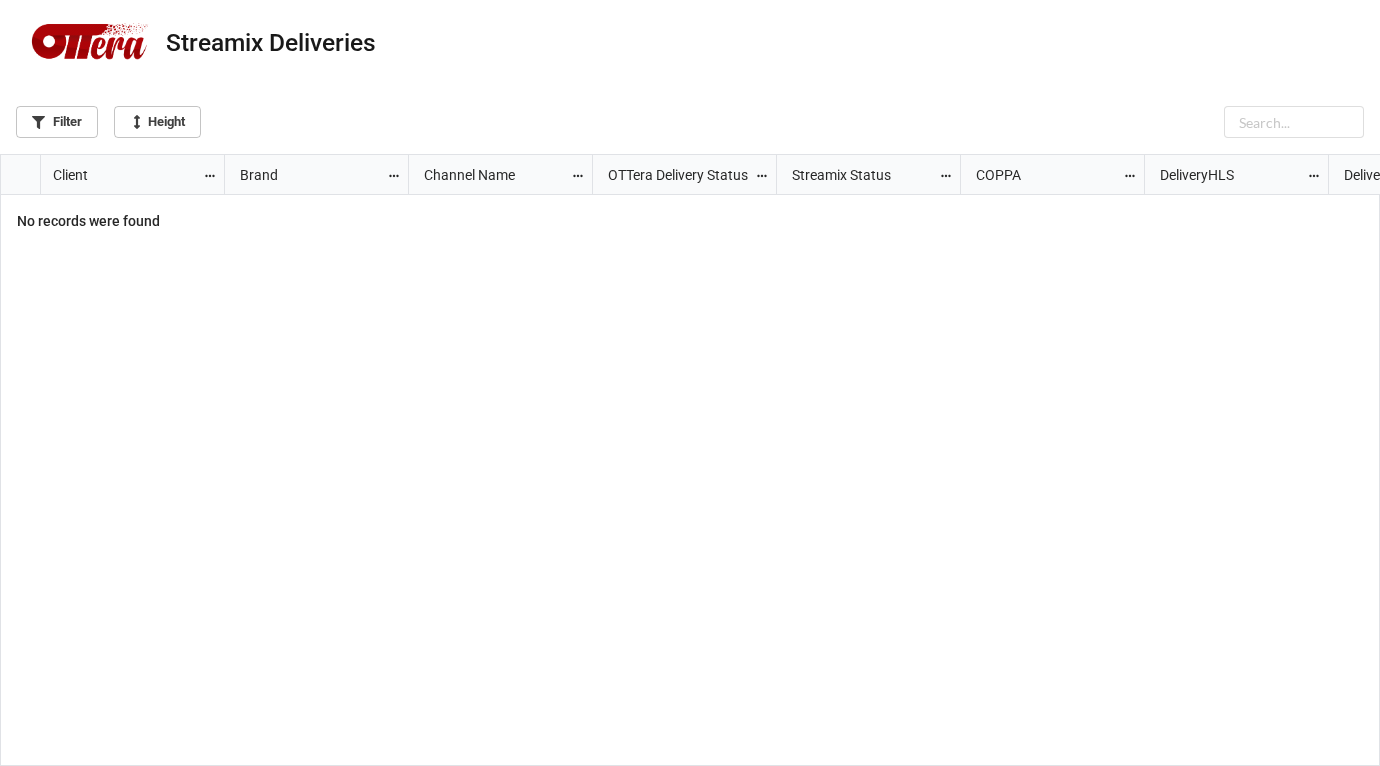 scroll, scrollTop: 11, scrollLeft: 11, axis: both 